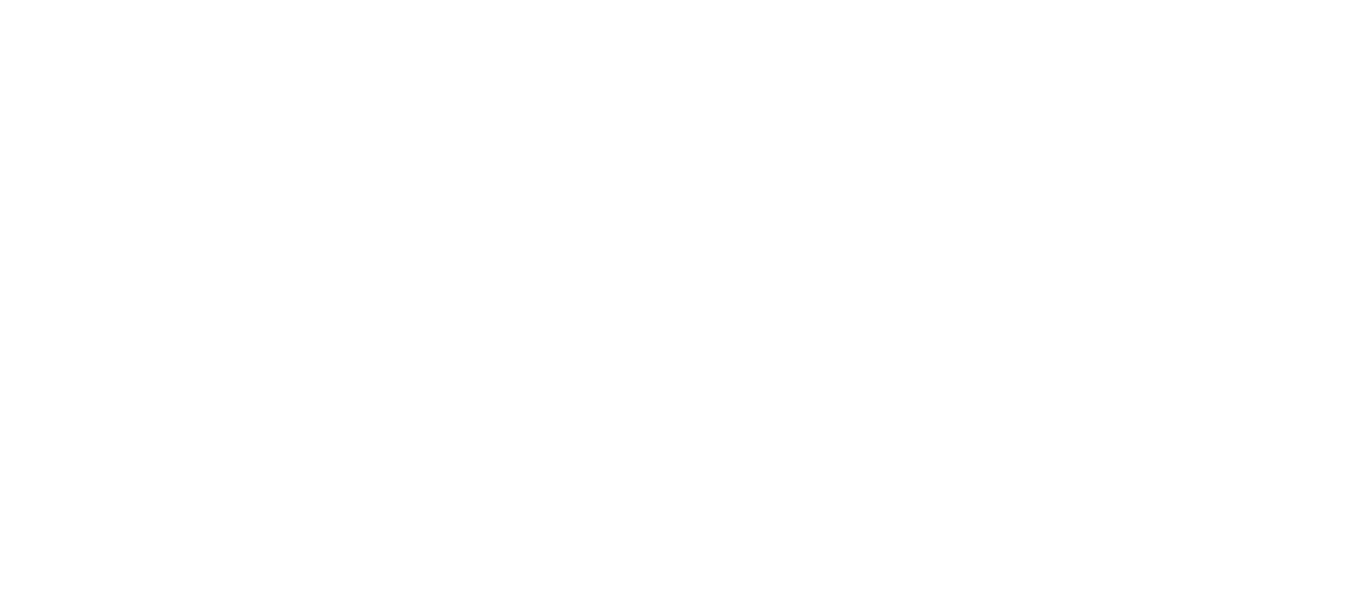 scroll, scrollTop: 0, scrollLeft: 0, axis: both 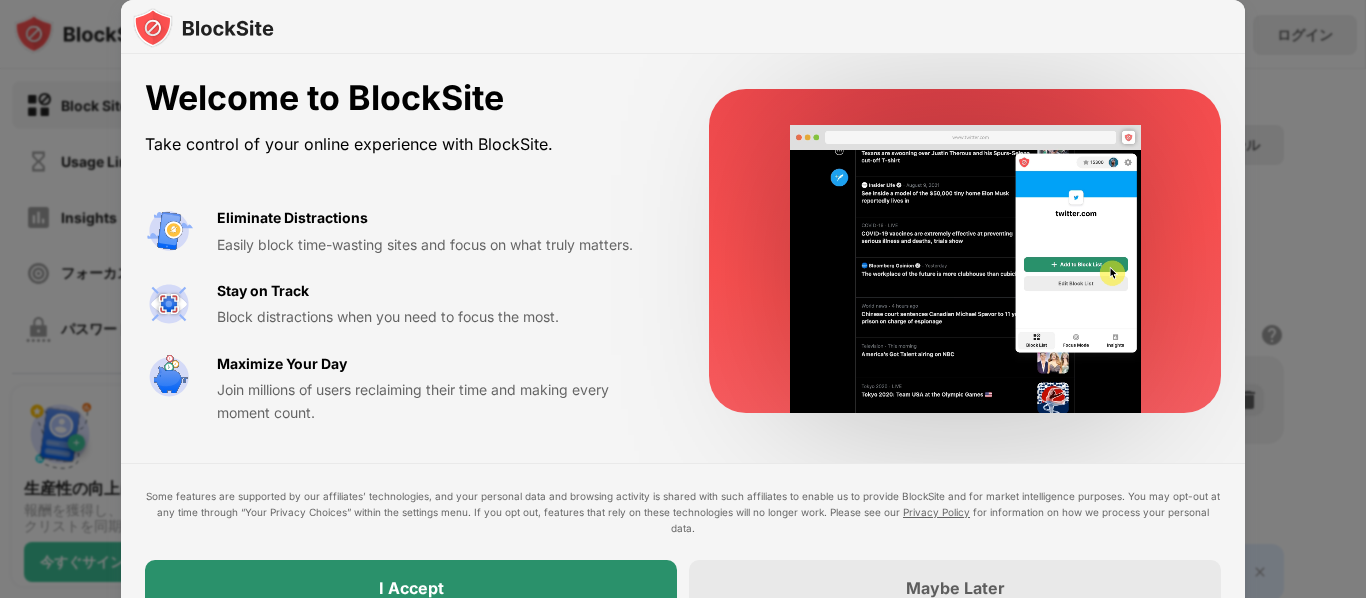 click on "I Accept" at bounding box center [411, 588] 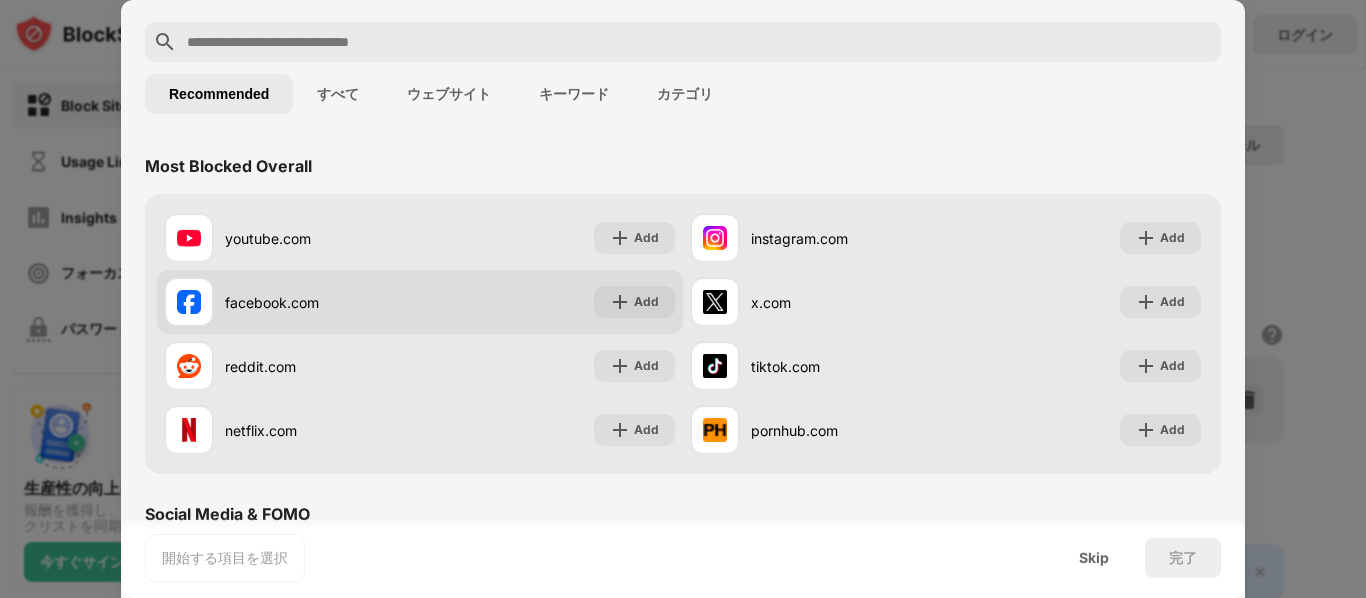 scroll, scrollTop: 80, scrollLeft: 0, axis: vertical 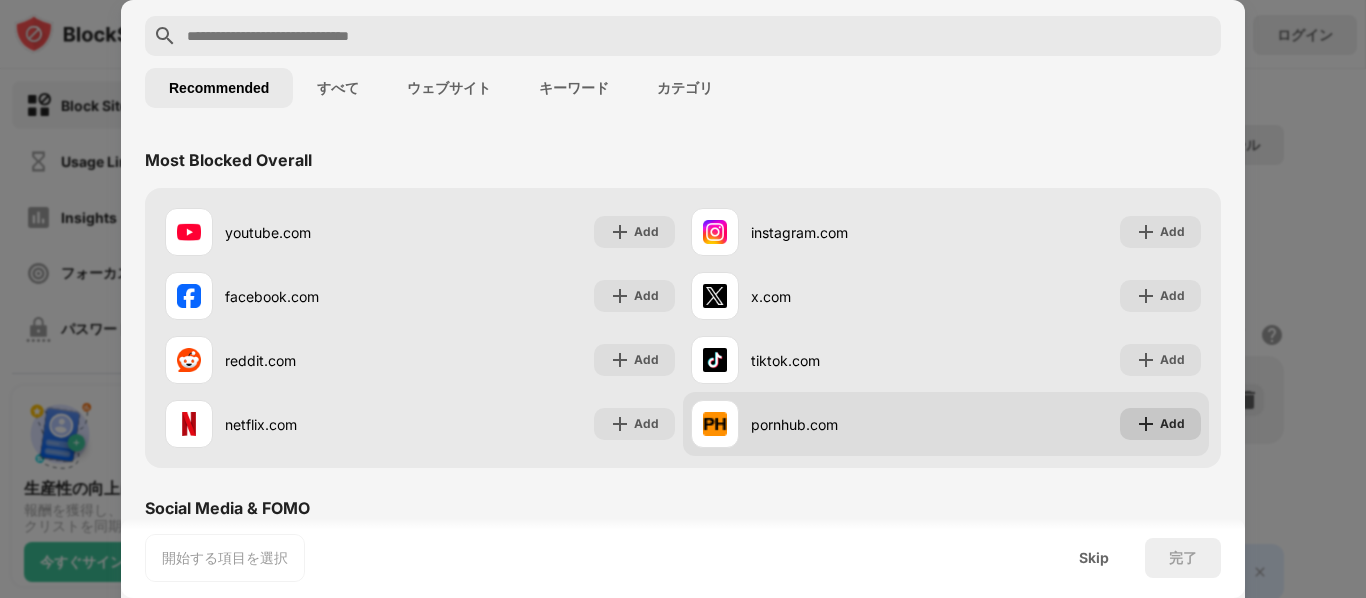 click on "Add" at bounding box center (1160, 424) 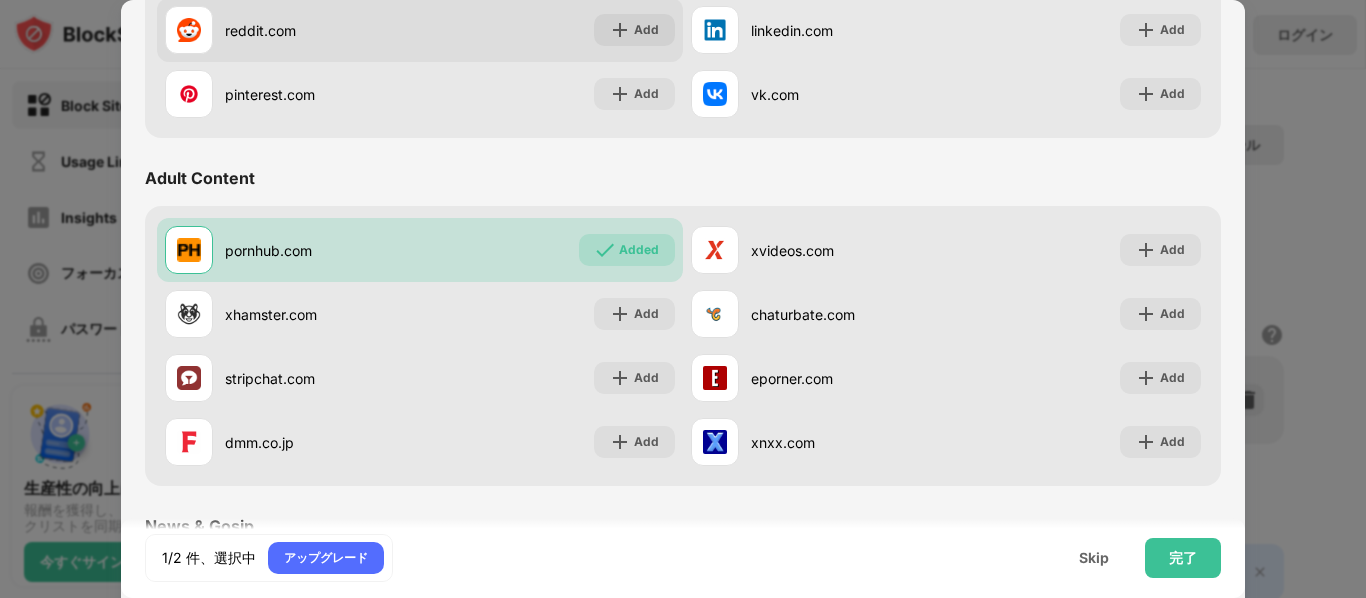 scroll, scrollTop: 760, scrollLeft: 0, axis: vertical 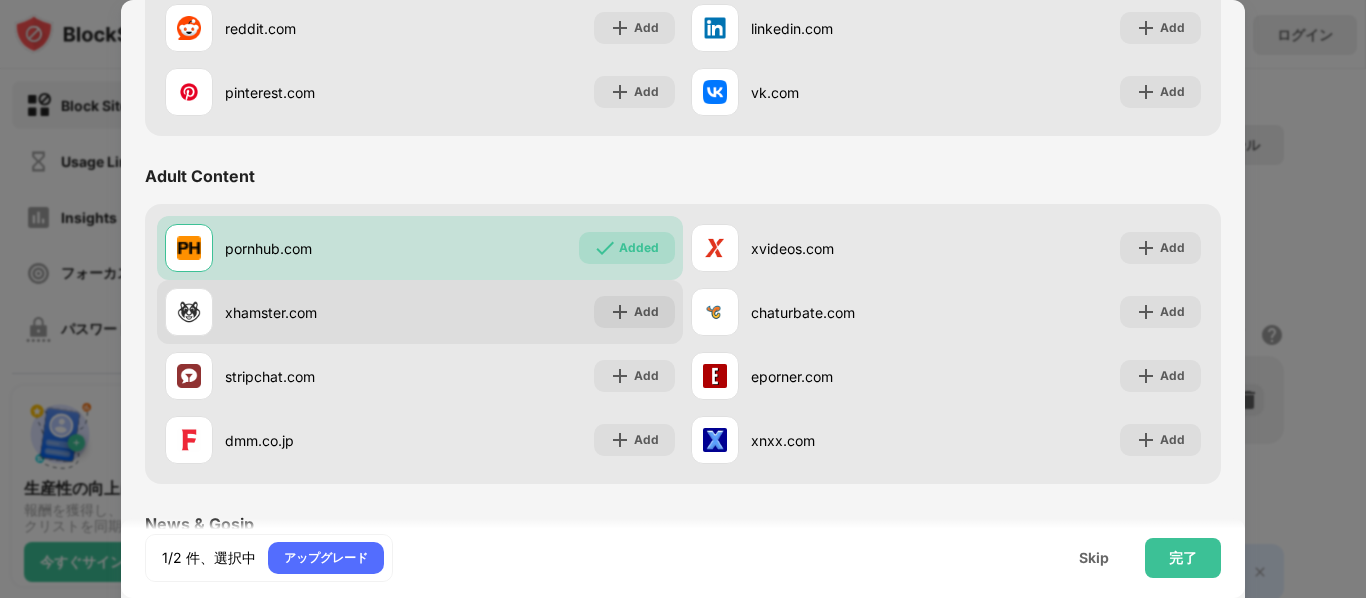 click on "xhamster.com Add" at bounding box center (420, 312) 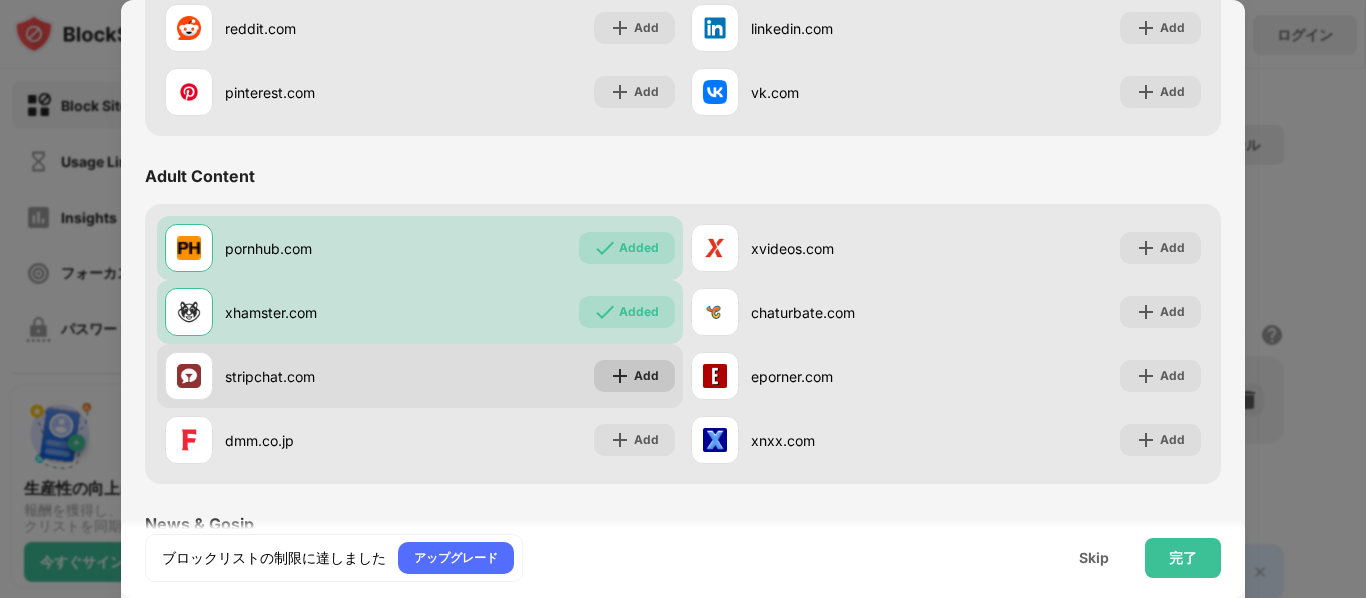 click on "Add" at bounding box center (634, 376) 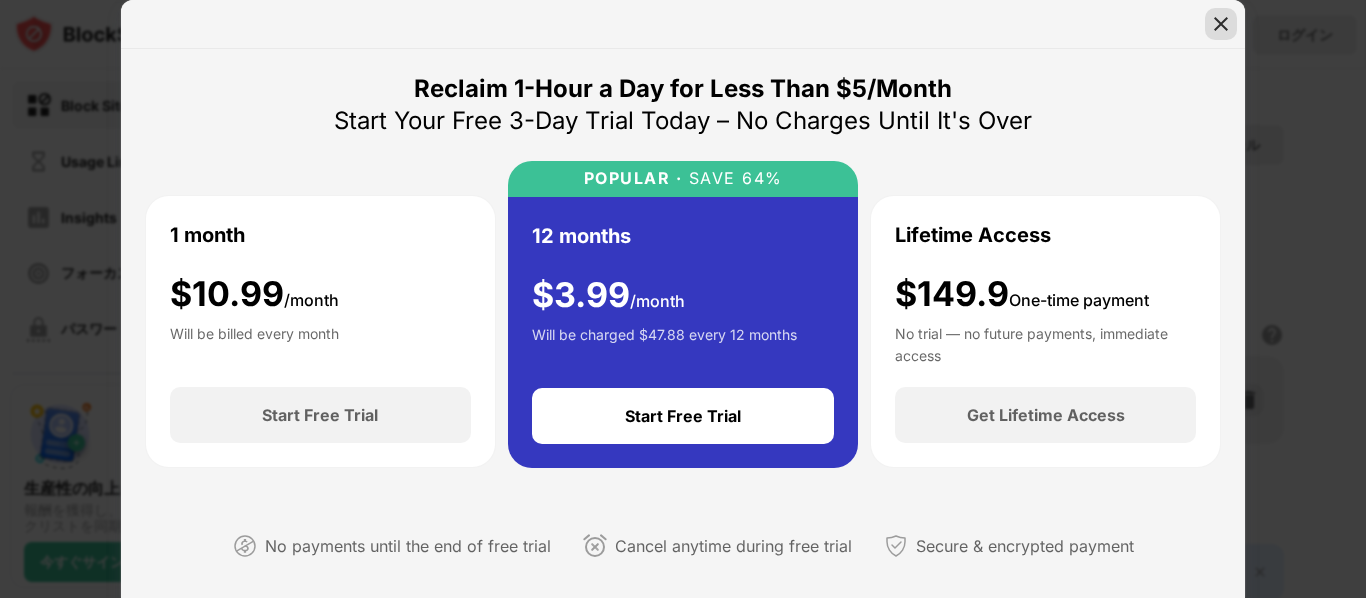 click at bounding box center [1221, 24] 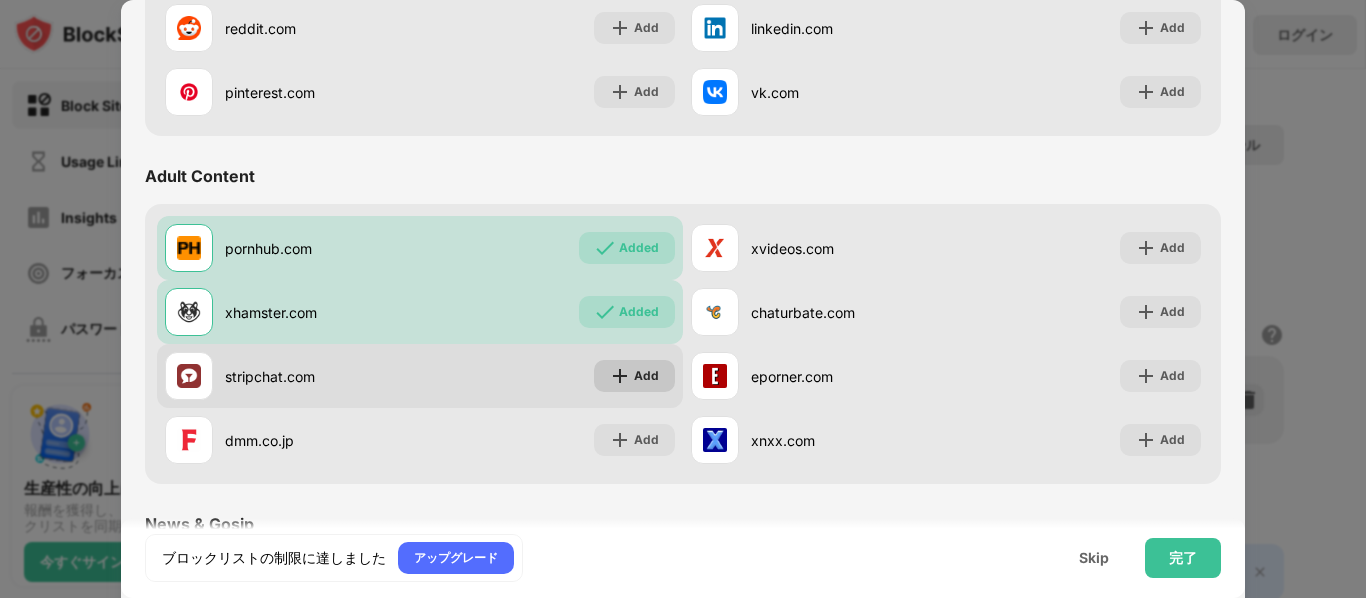 click at bounding box center [620, 376] 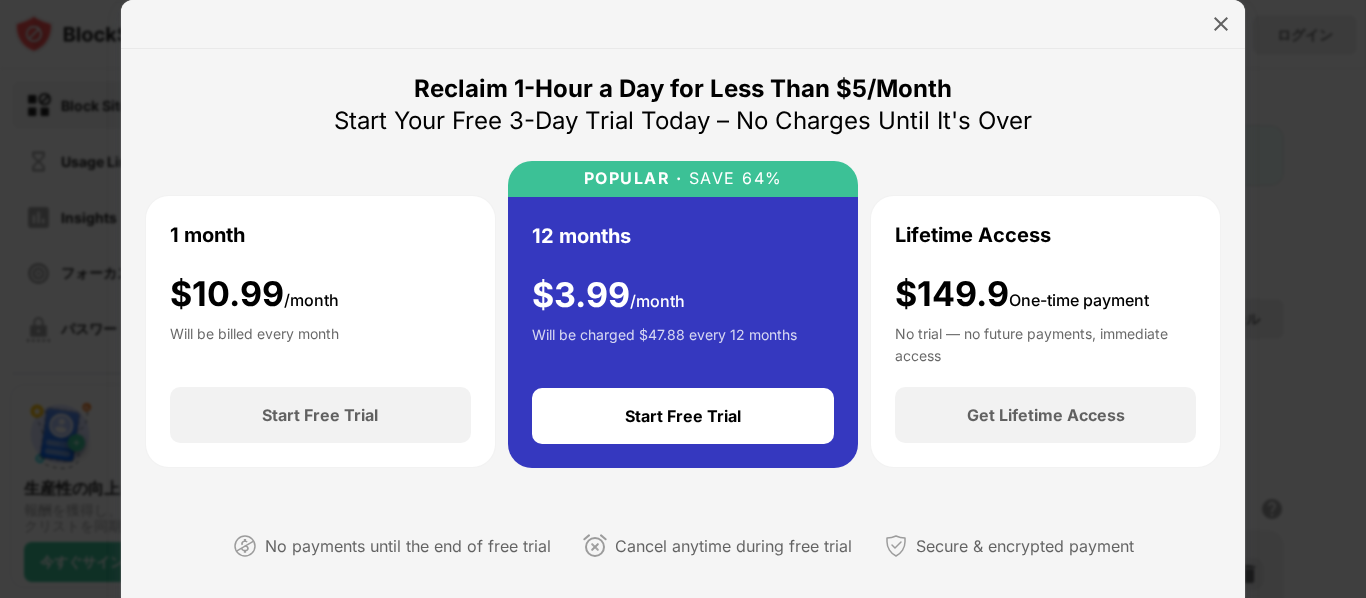 scroll, scrollTop: 0, scrollLeft: 0, axis: both 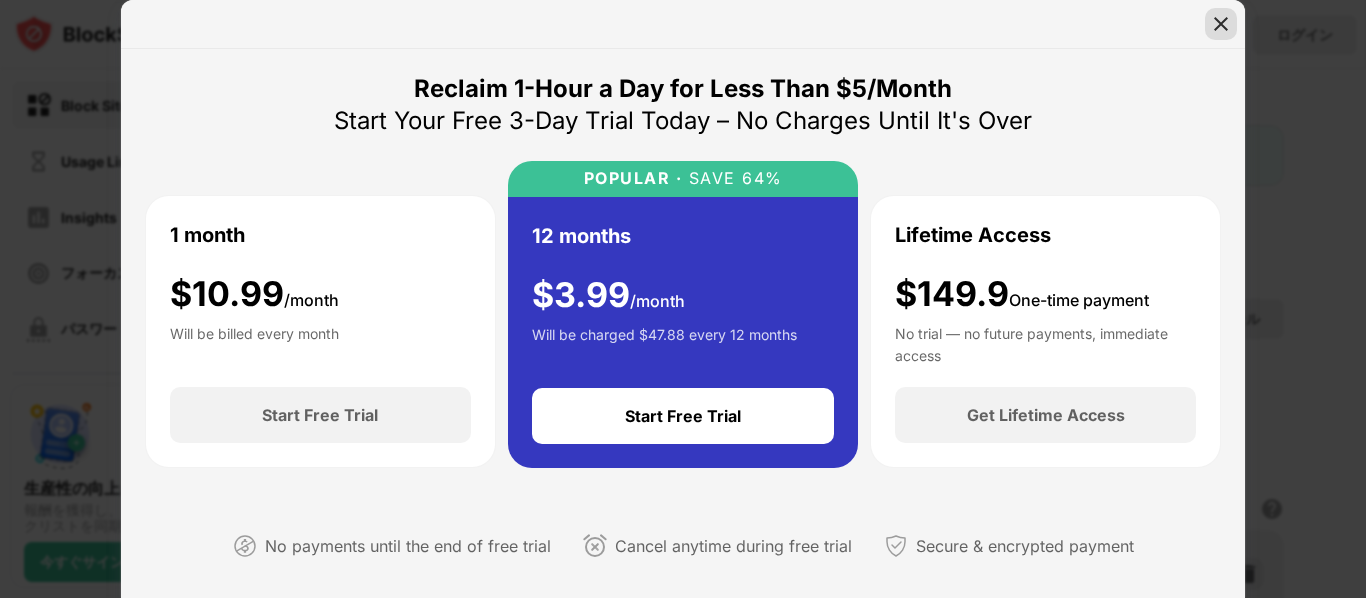 click at bounding box center (1221, 24) 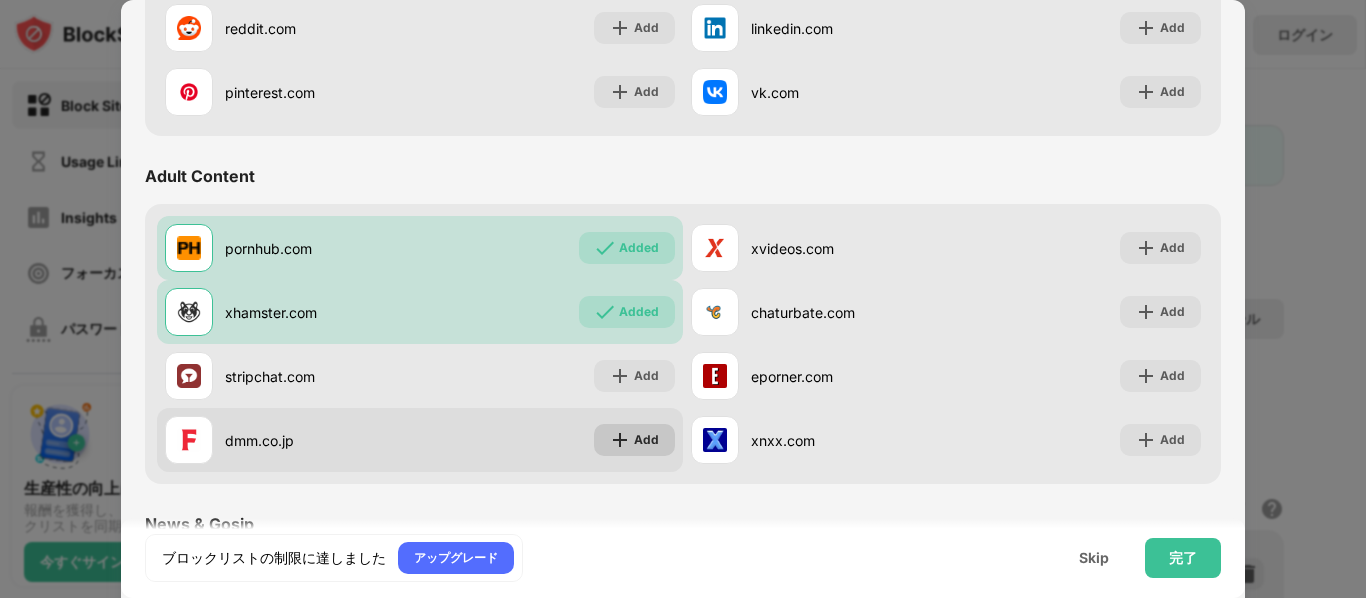 click on "Add" at bounding box center [646, 440] 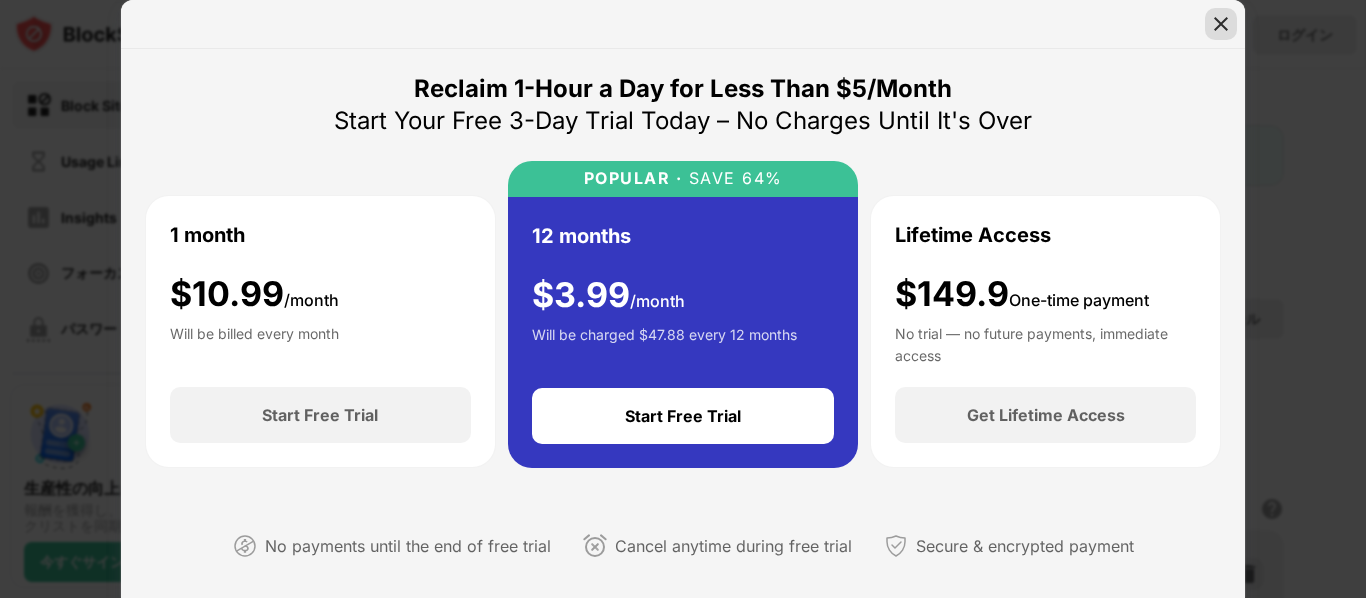 click at bounding box center (1221, 24) 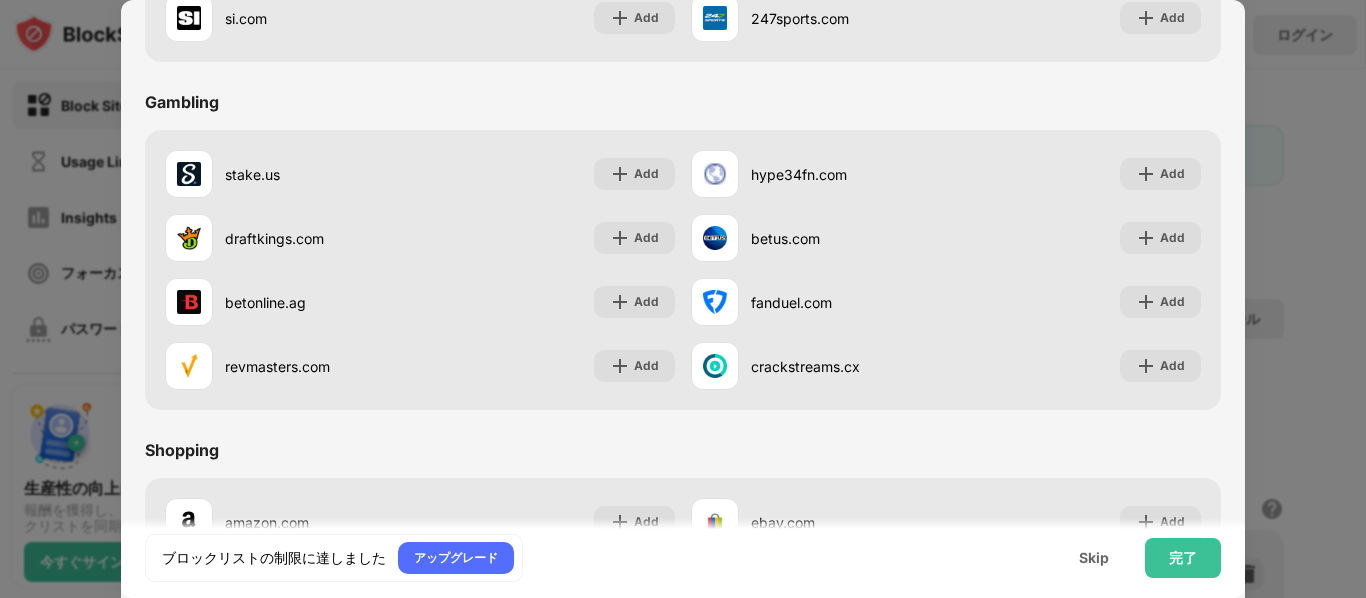 scroll, scrollTop: 2096, scrollLeft: 0, axis: vertical 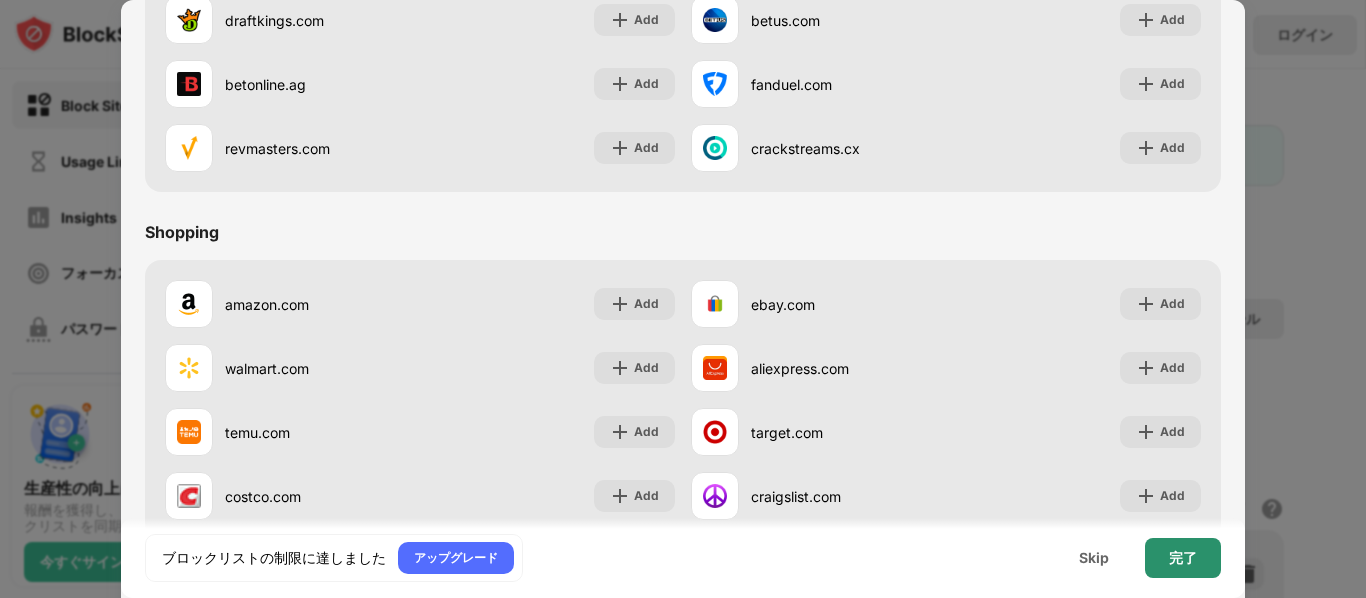 click on "完了" at bounding box center (1183, 558) 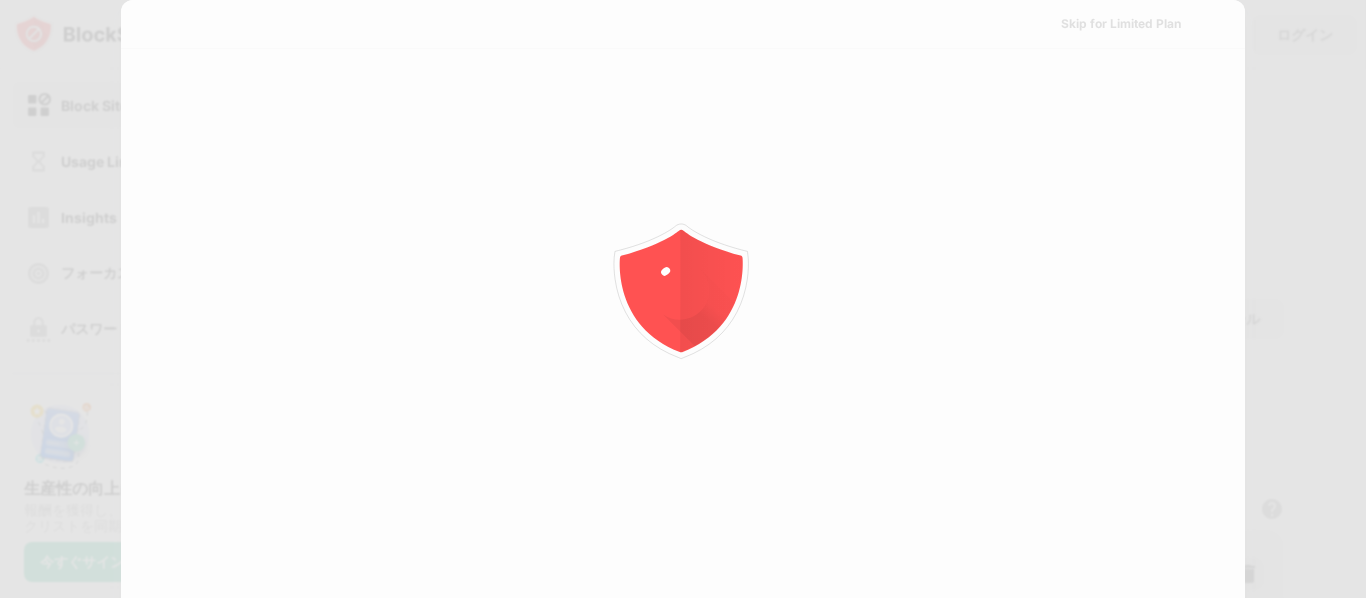 scroll, scrollTop: 0, scrollLeft: 0, axis: both 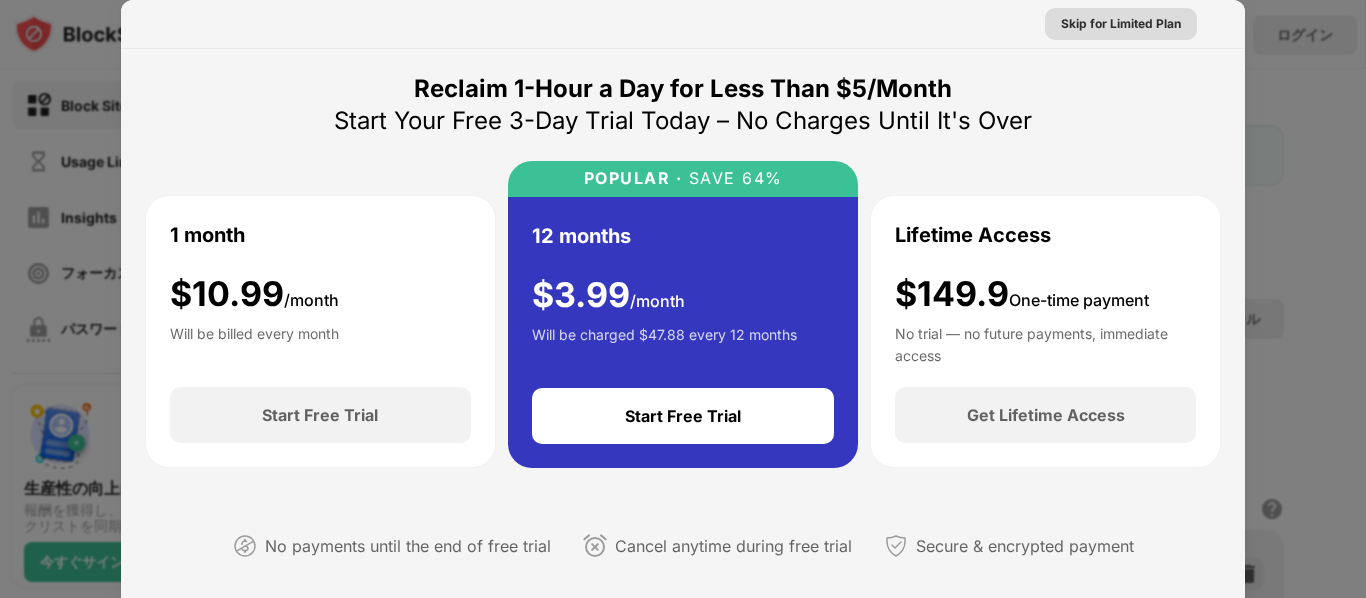 click on "Skip for Limited Plan" at bounding box center (1121, 24) 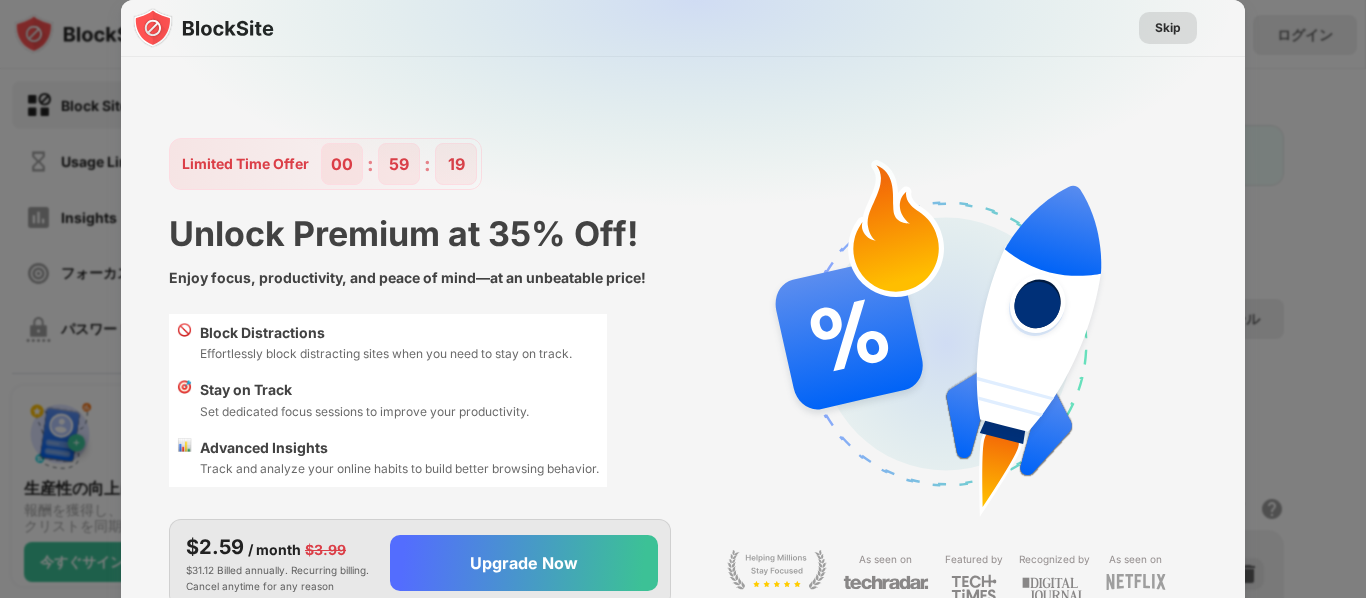 click on "Skip" at bounding box center [1168, 28] 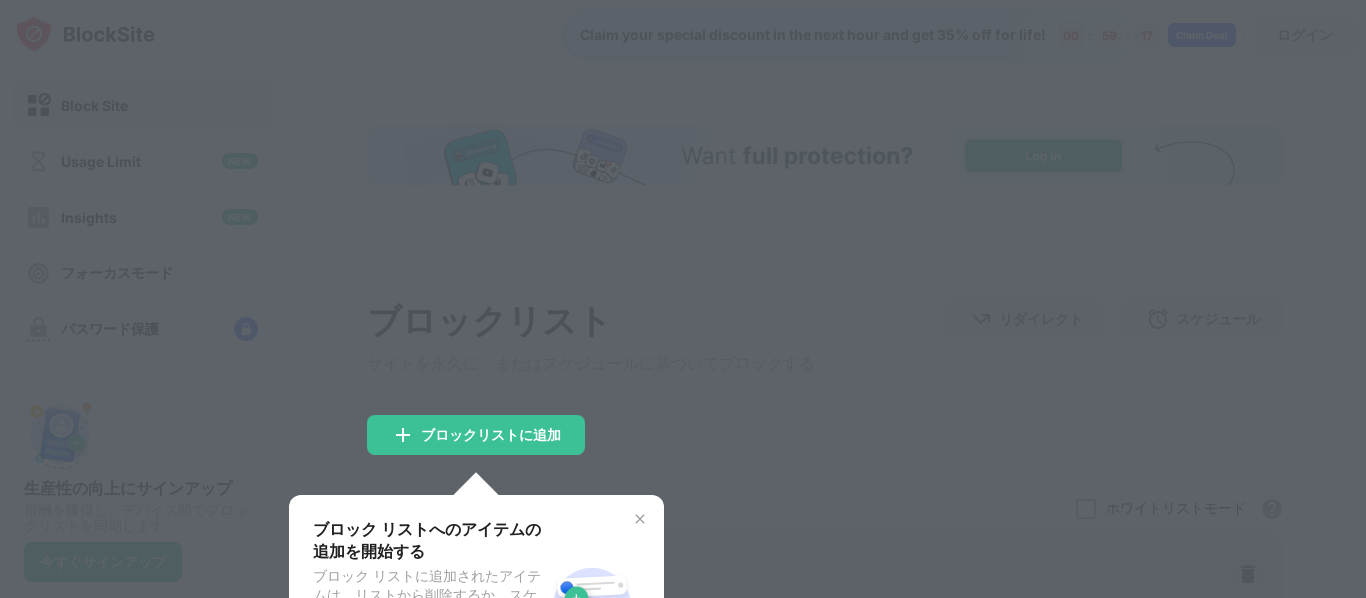 click at bounding box center [683, 299] 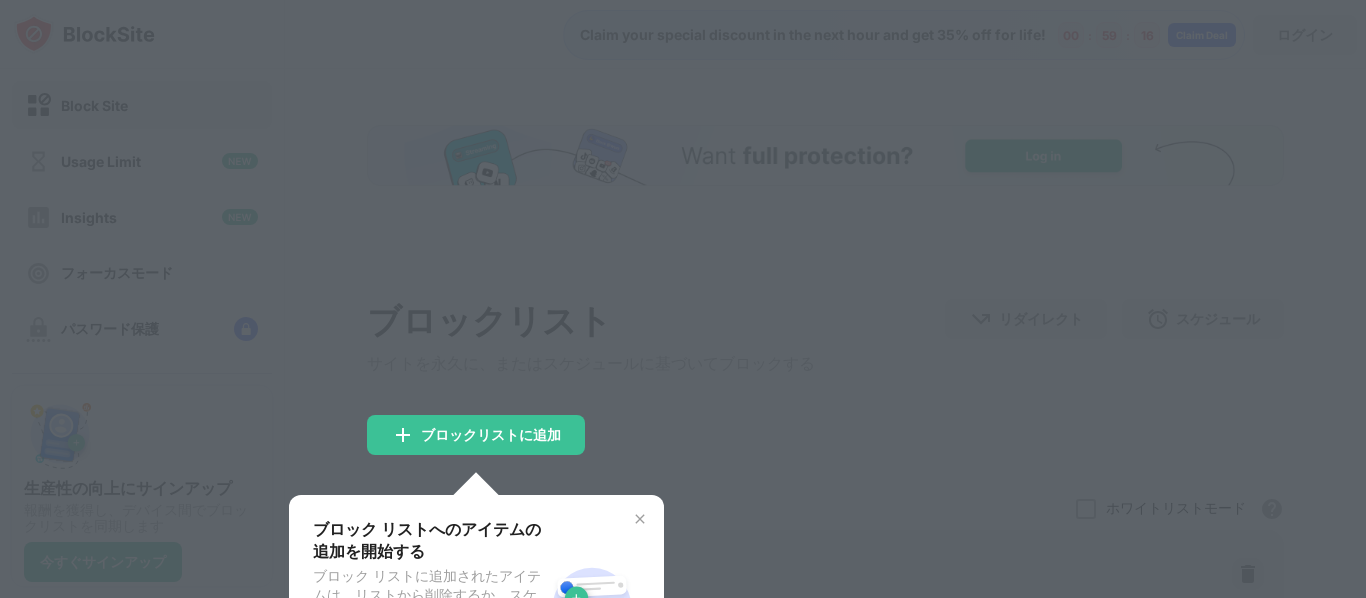 click at bounding box center [640, 519] 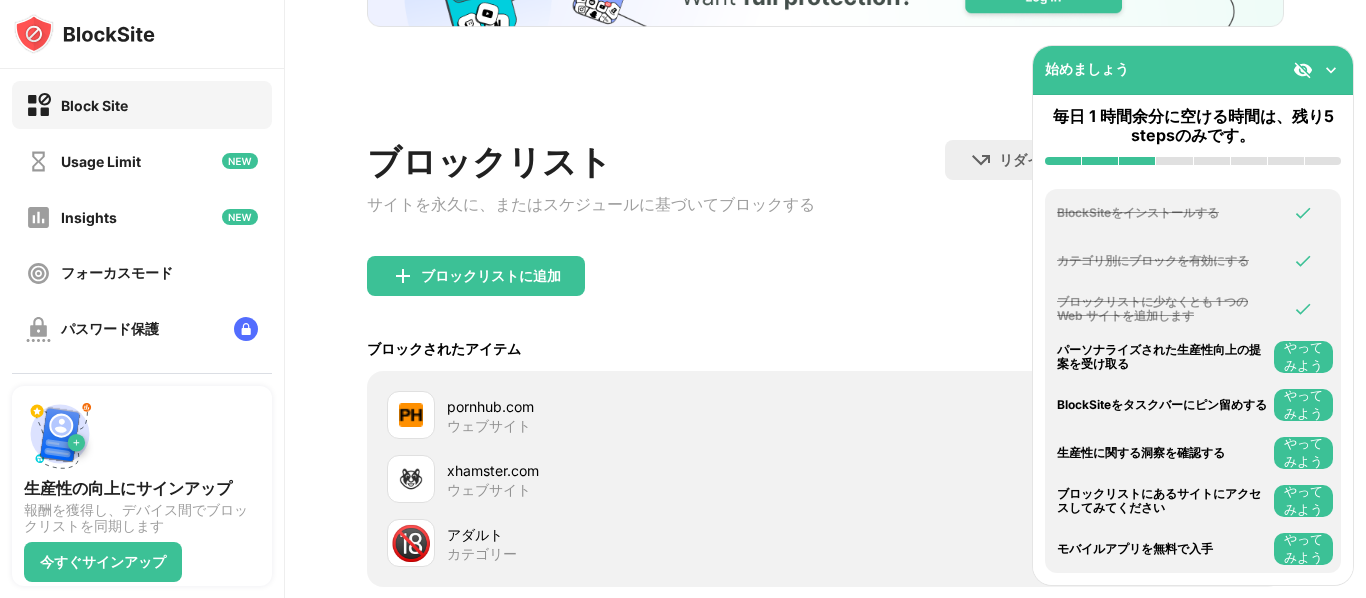scroll, scrollTop: 0, scrollLeft: 0, axis: both 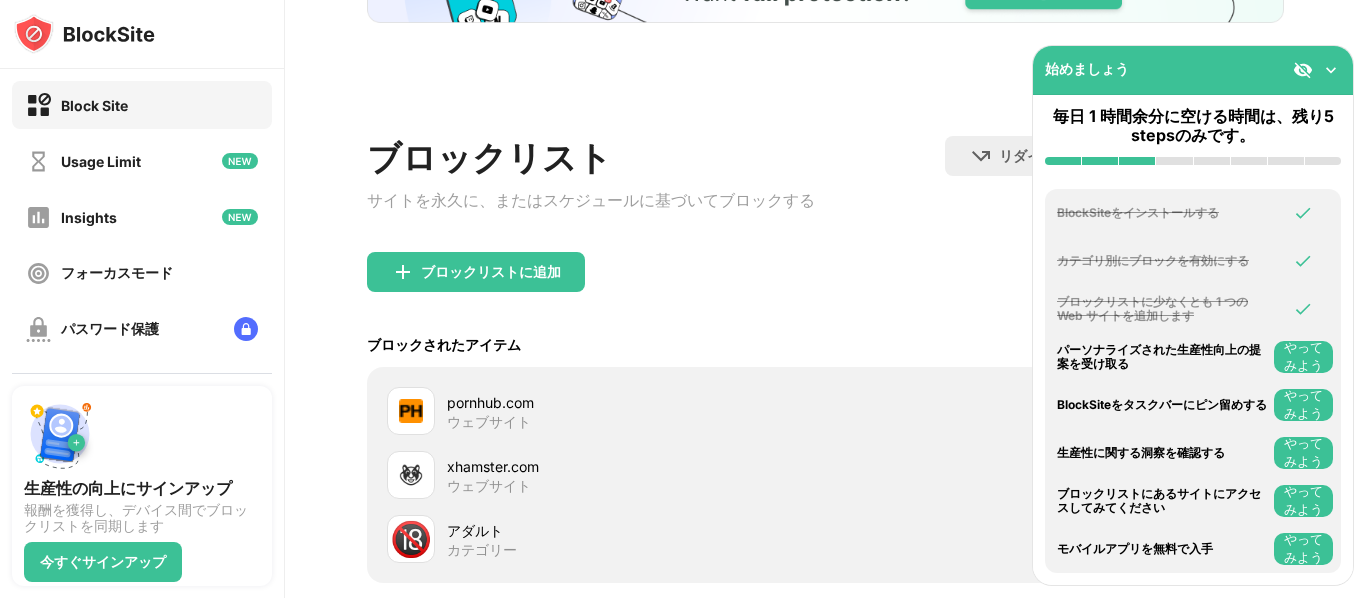 click on "やってみよう" at bounding box center (1303, 357) 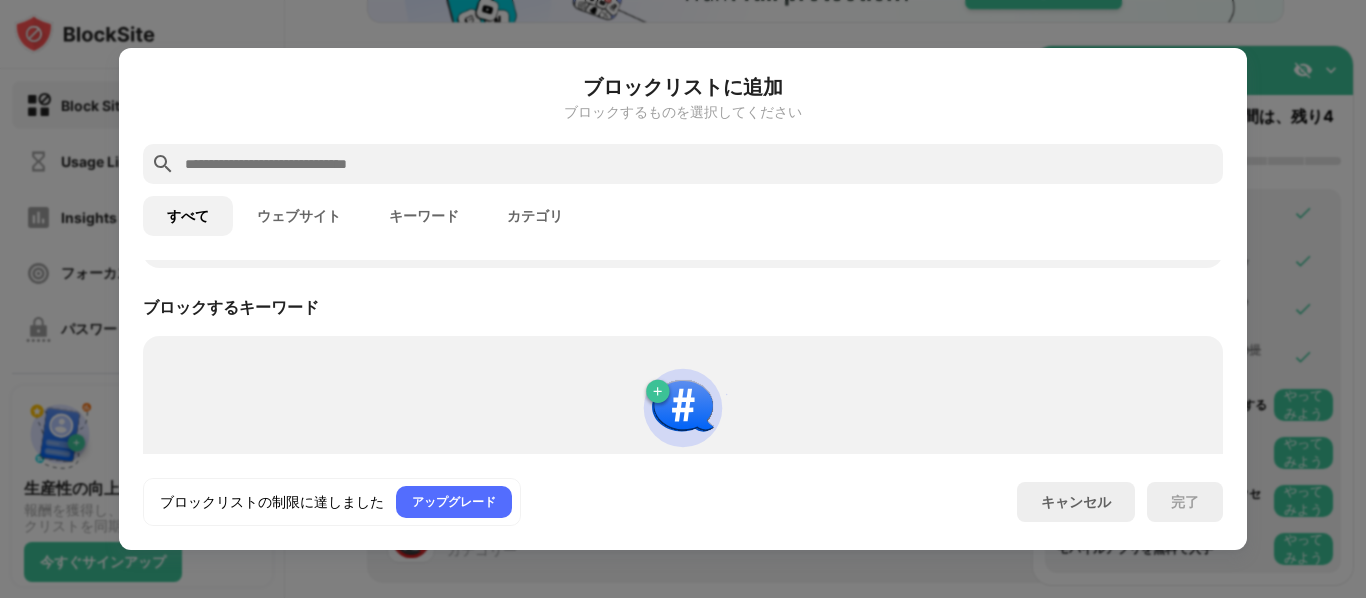 scroll, scrollTop: 834, scrollLeft: 0, axis: vertical 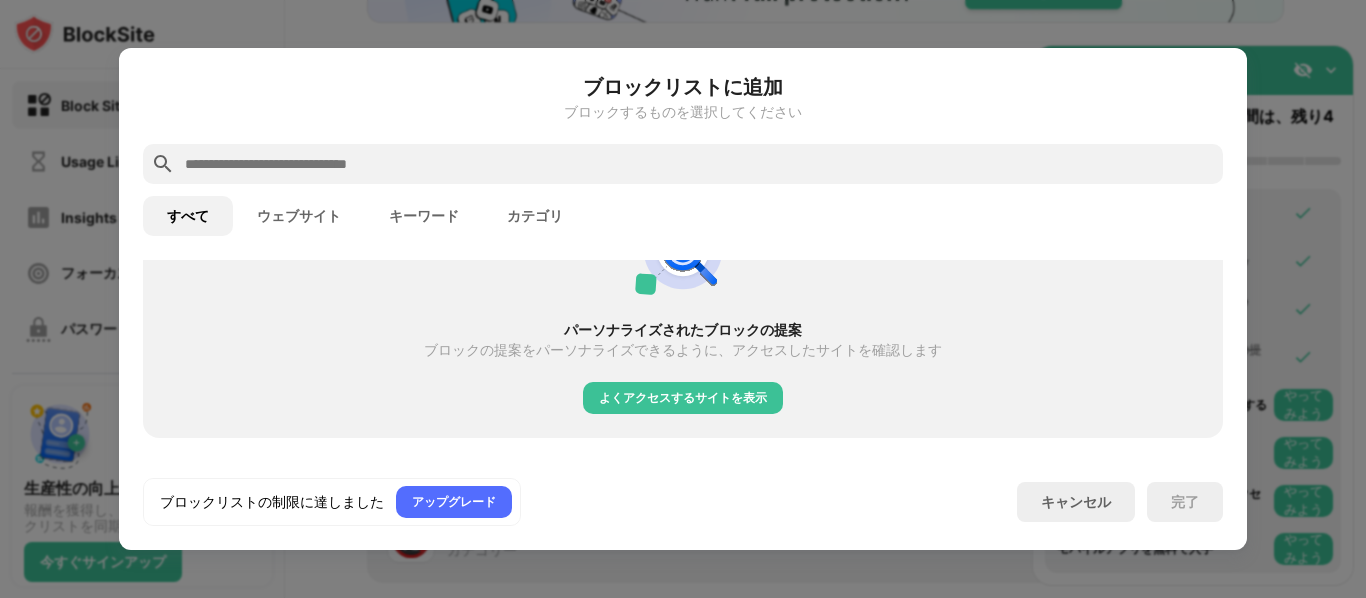 click on "パーソナライズされたブロックの提案 ブロックの提案をパーソナライズできるように、アクセスしたサイトを確認します よくアクセスするサイトを表示" at bounding box center [683, 308] 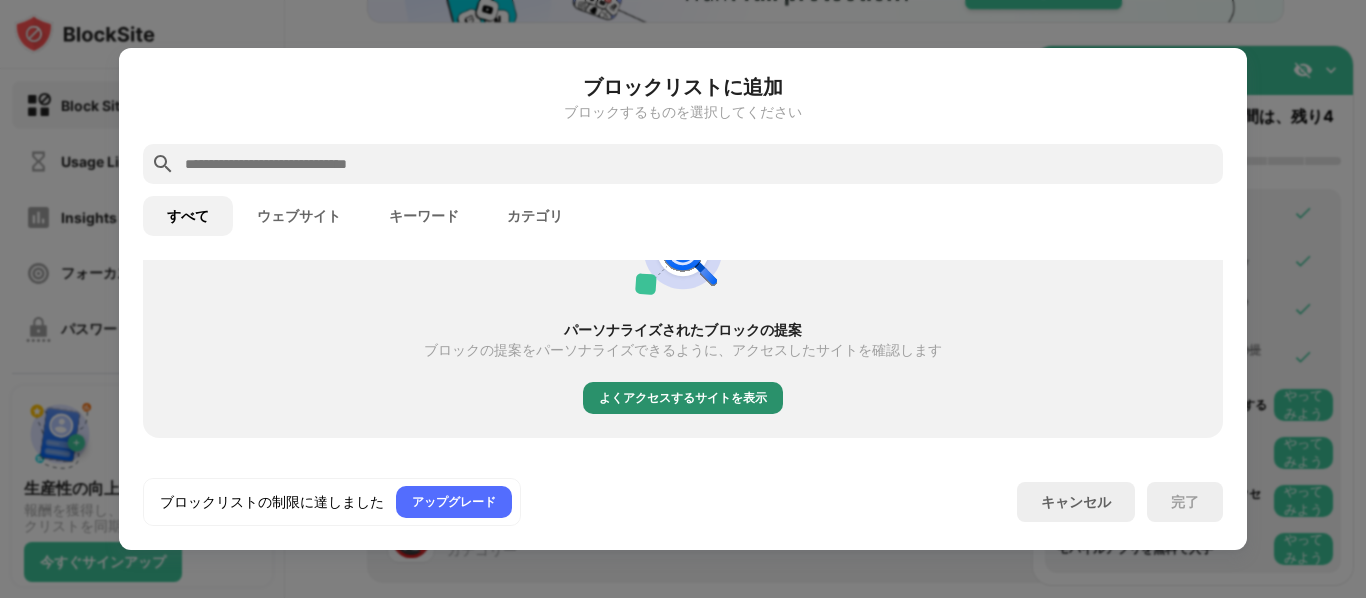 click on "よくアクセスするサイトを表示" at bounding box center [683, 398] 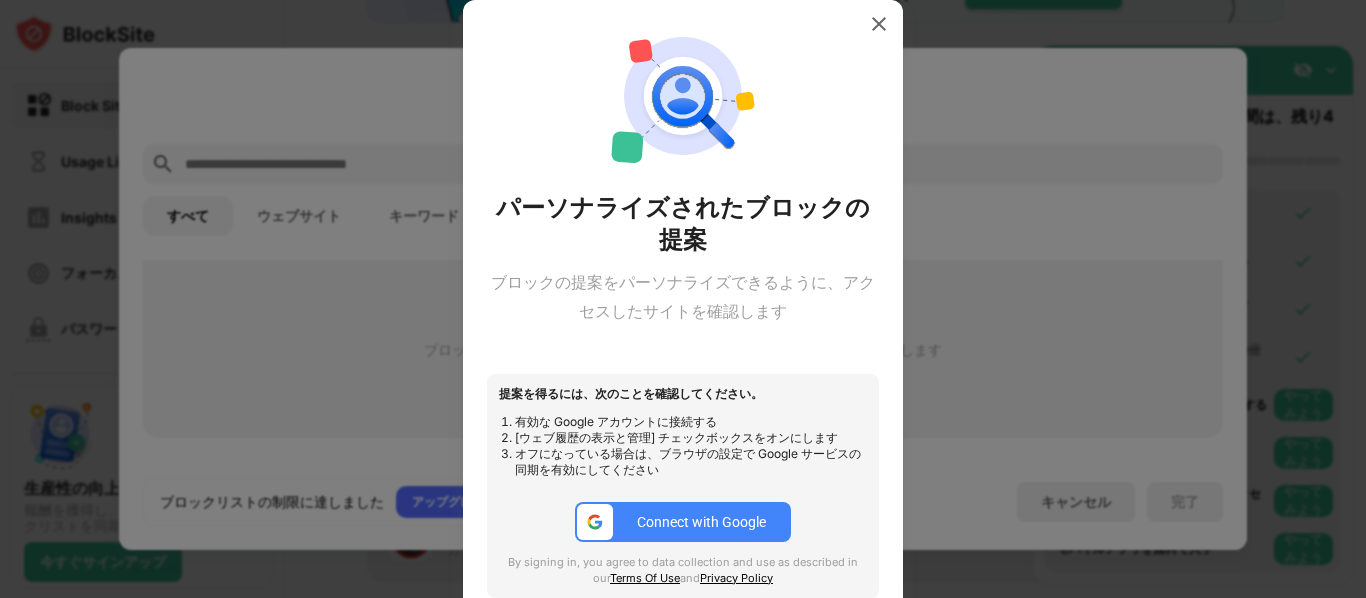 click on "Connect with Google" at bounding box center [701, 522] 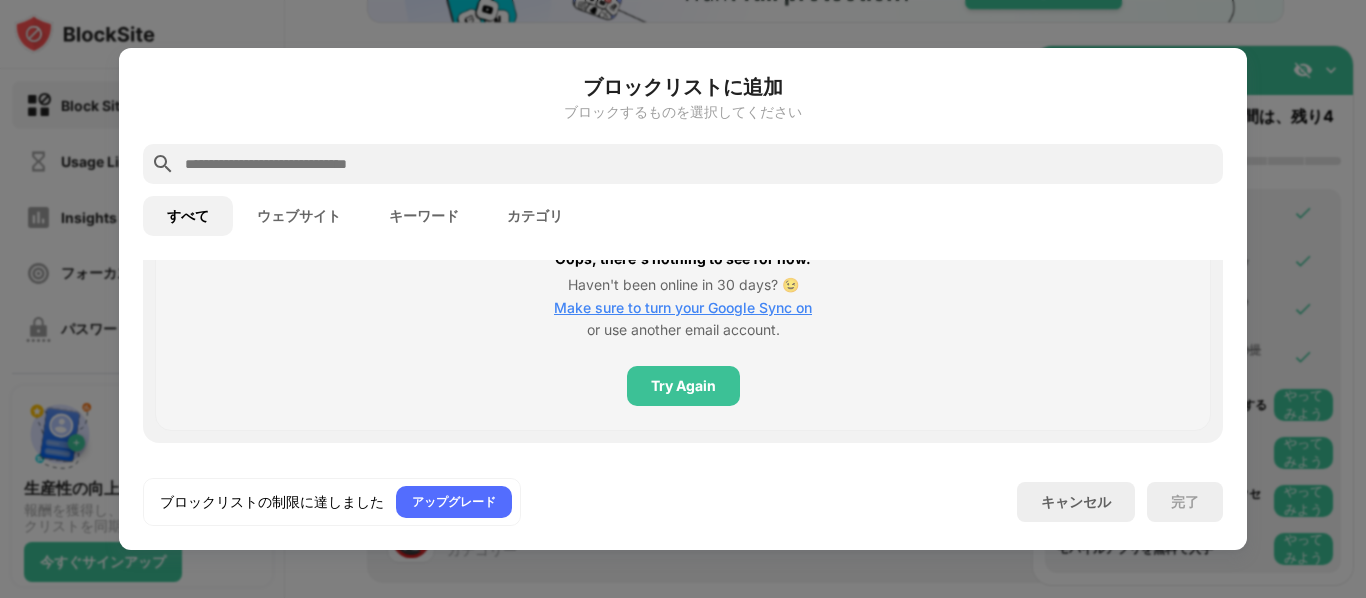 scroll, scrollTop: 924, scrollLeft: 0, axis: vertical 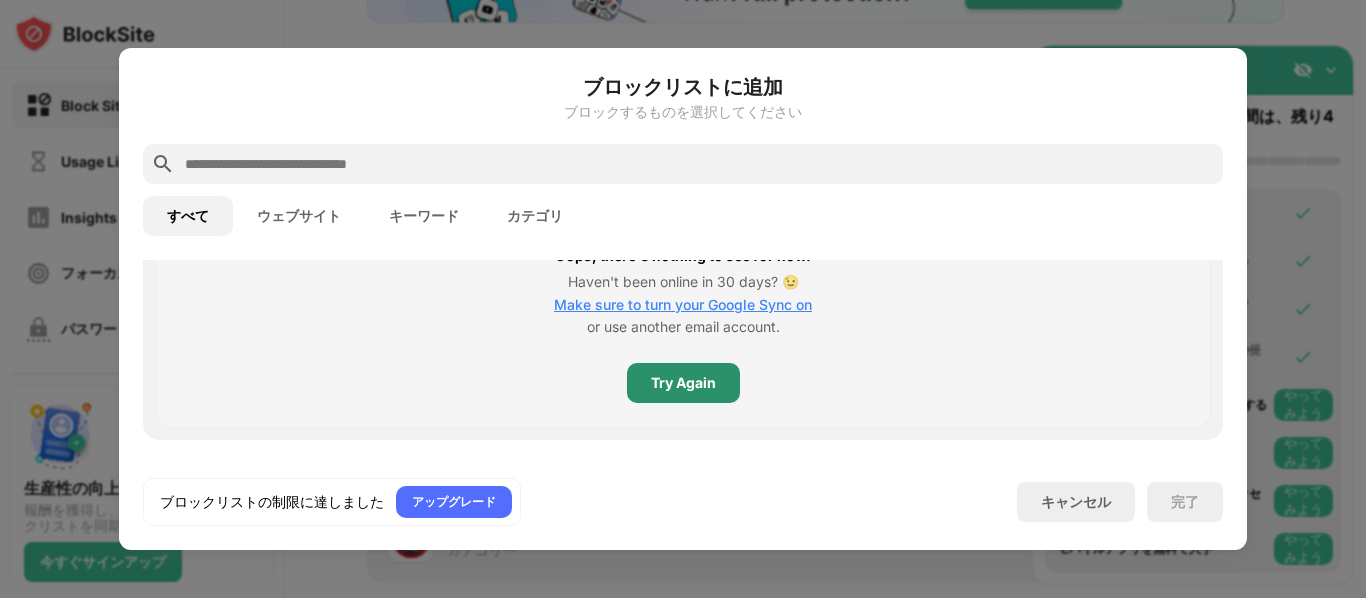 click on "Try Again" at bounding box center (683, 383) 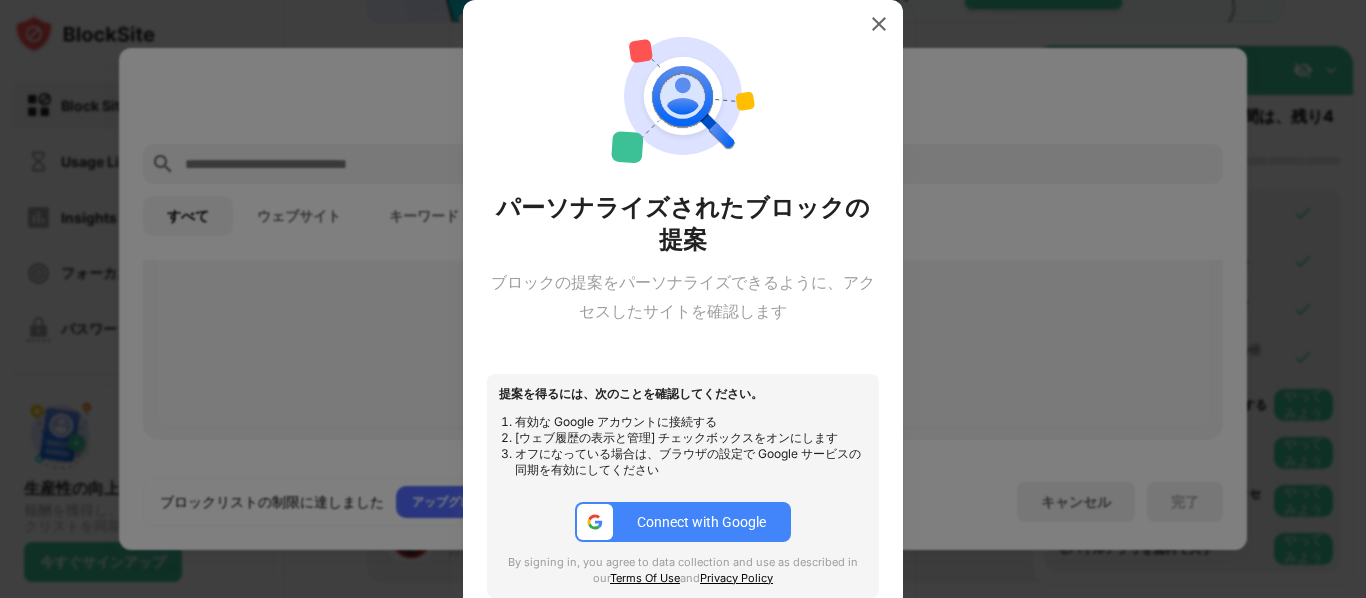 click at bounding box center [683, 299] 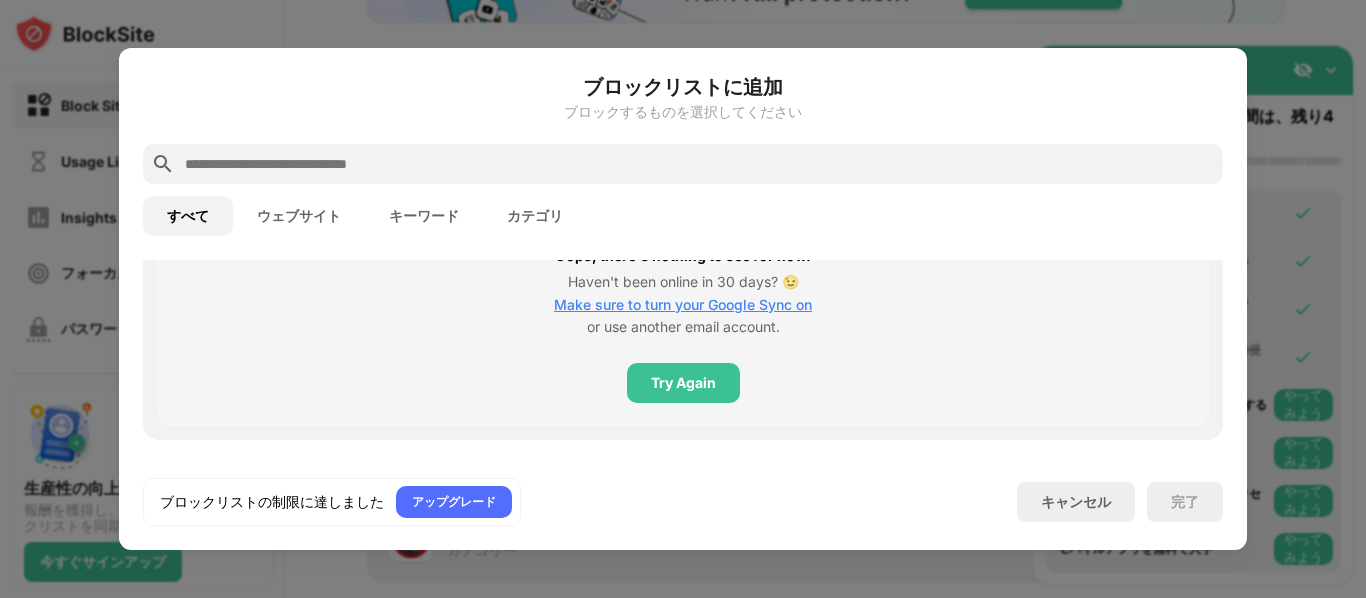 click on "ウェブサイト" at bounding box center (299, 216) 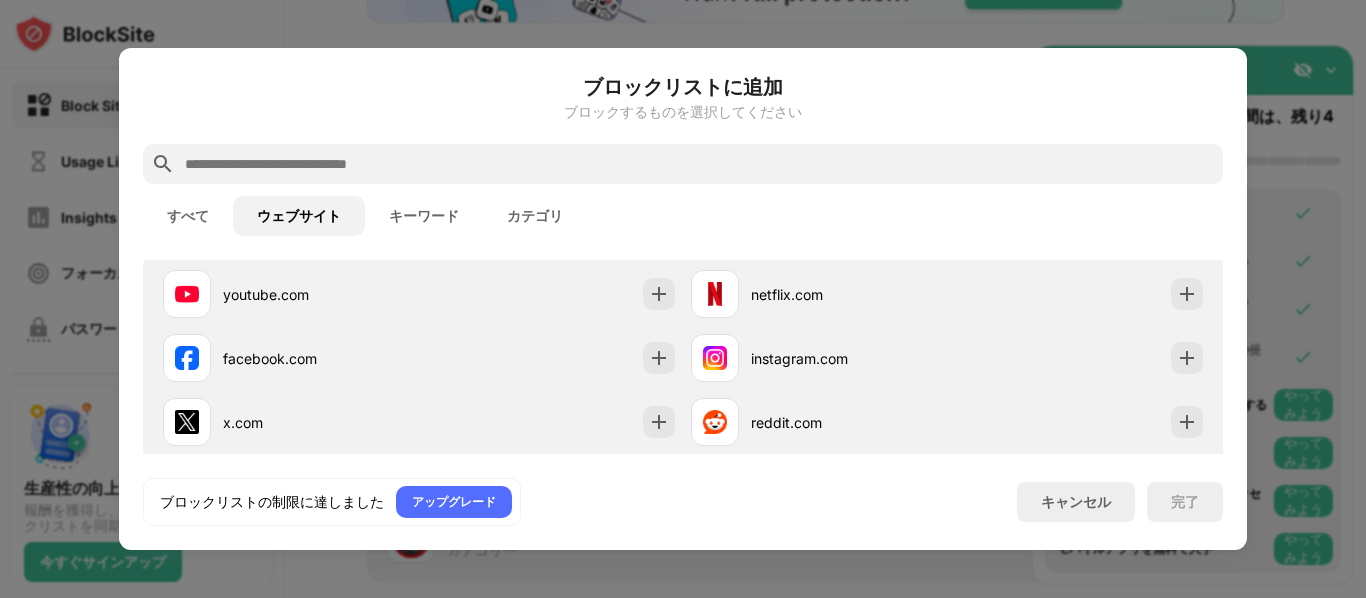 scroll, scrollTop: 145, scrollLeft: 0, axis: vertical 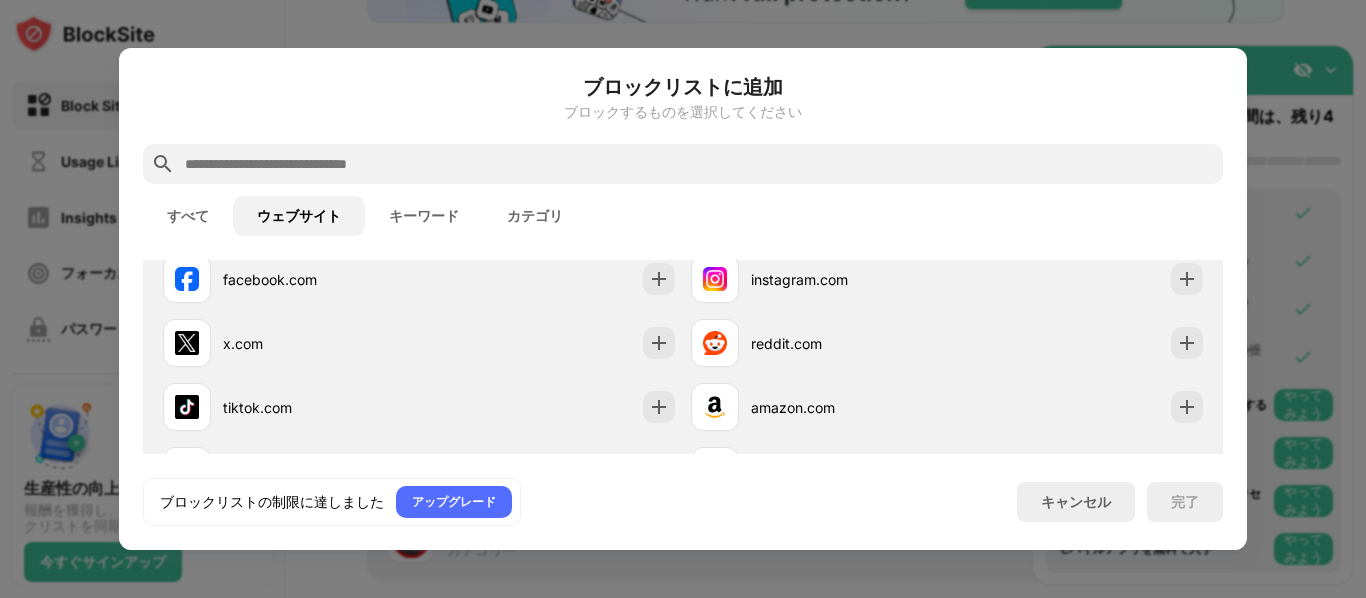 click at bounding box center (683, 164) 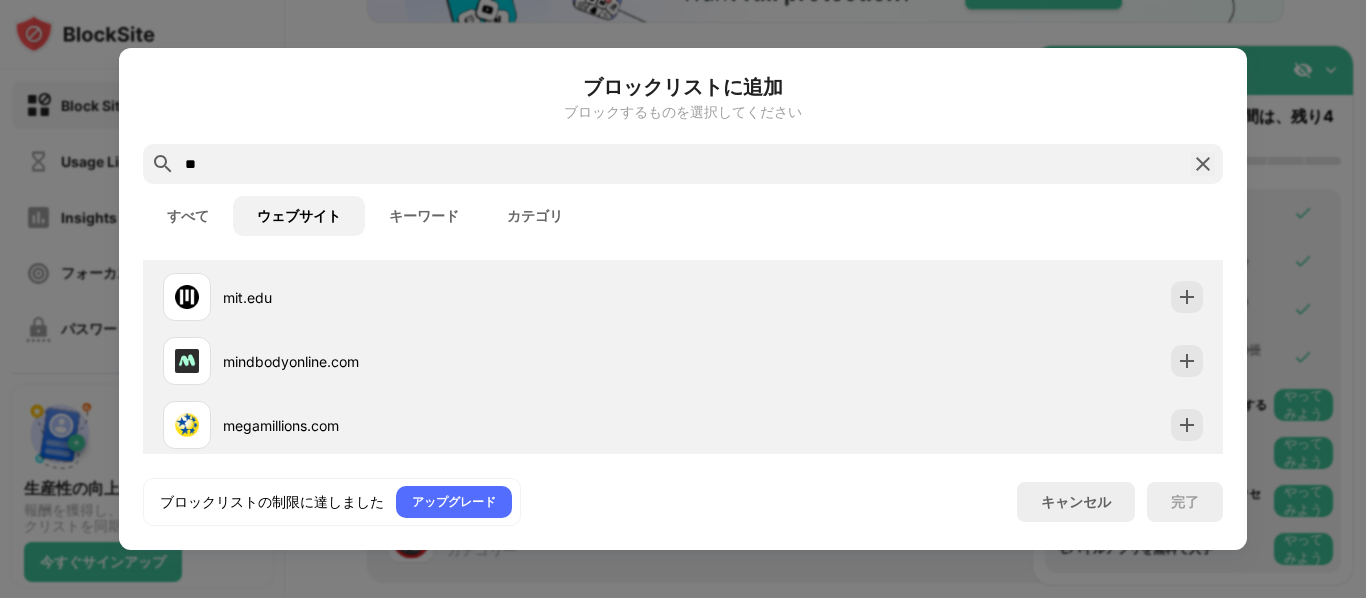scroll, scrollTop: 282, scrollLeft: 0, axis: vertical 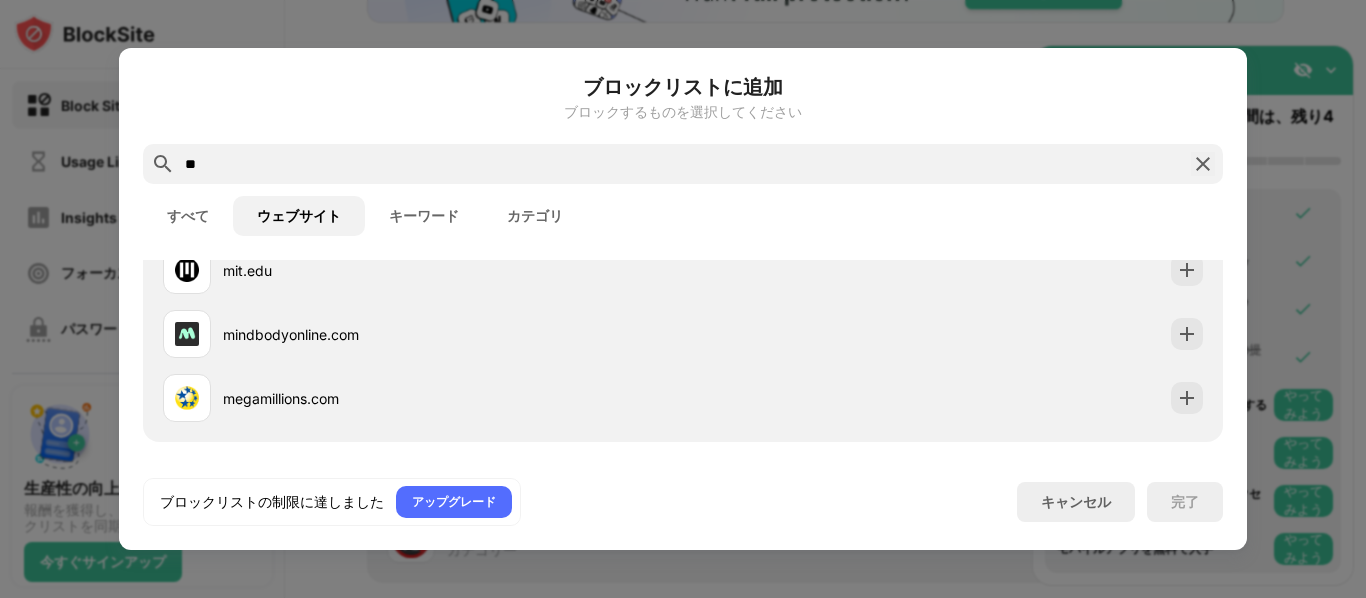 type on "**" 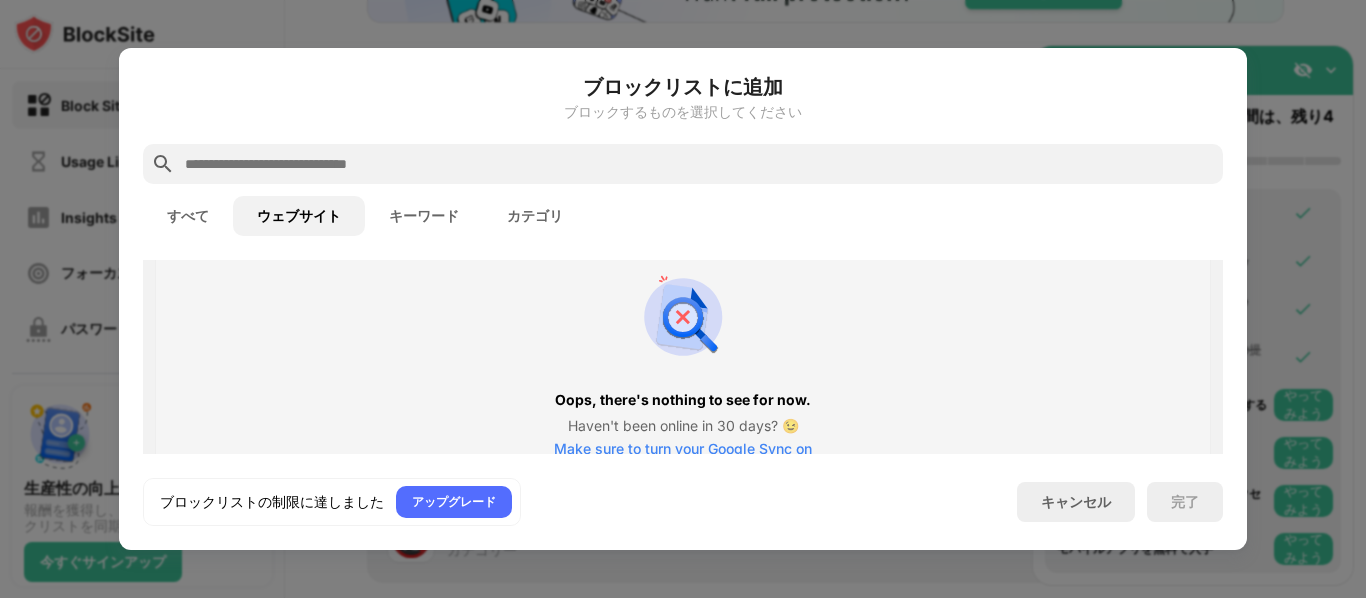 scroll, scrollTop: 626, scrollLeft: 0, axis: vertical 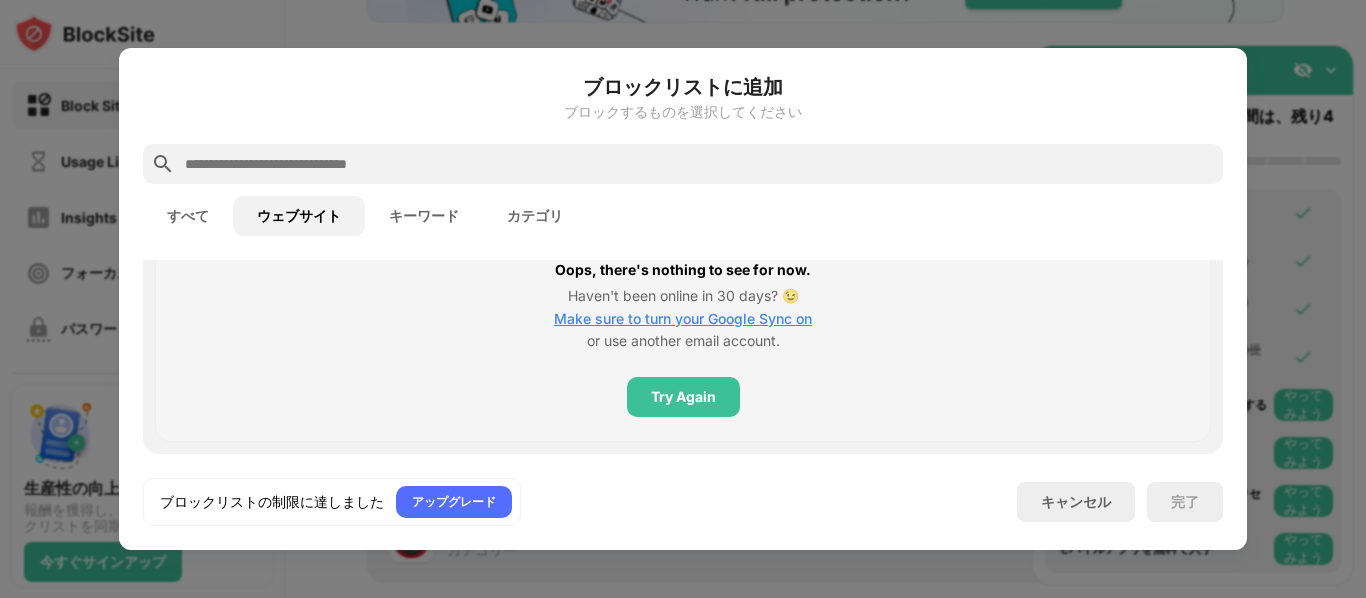 click on "すべて" at bounding box center [188, 216] 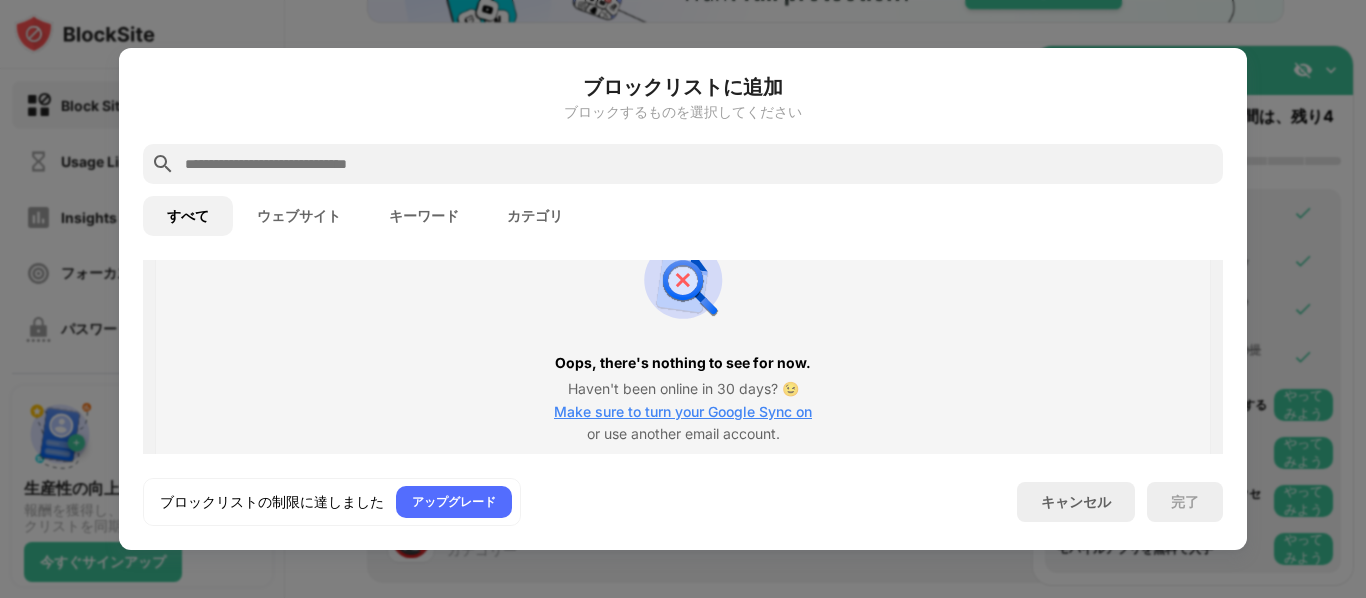 scroll, scrollTop: 1182, scrollLeft: 0, axis: vertical 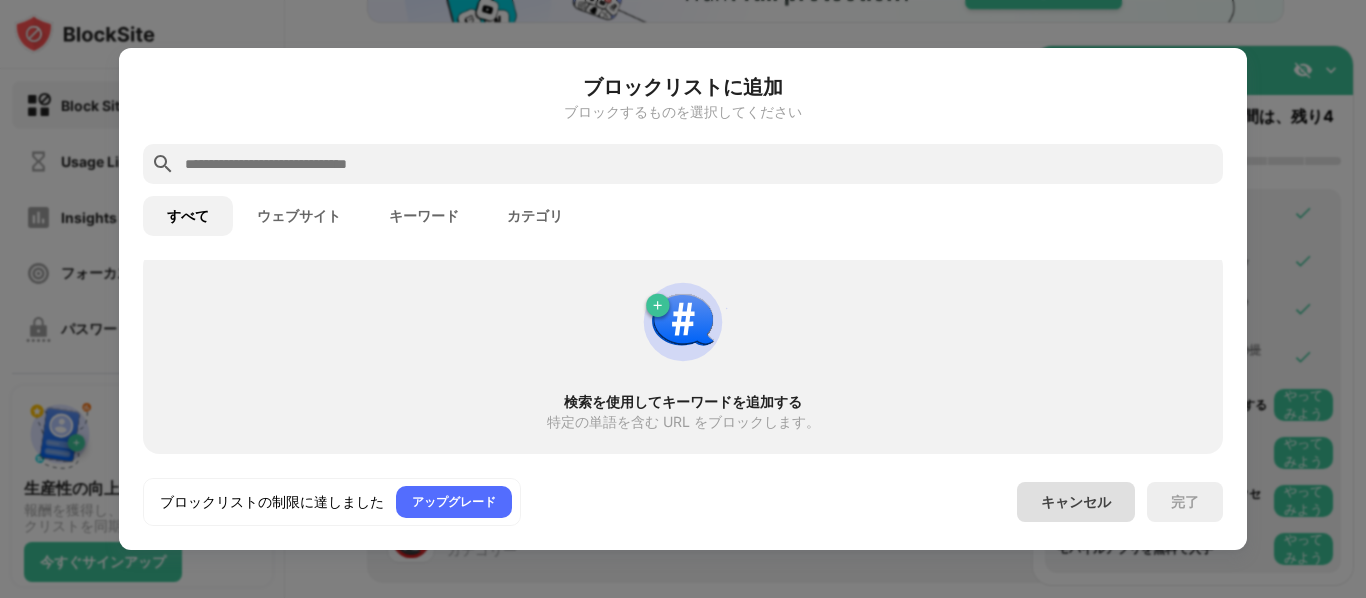 click on "キャンセル" at bounding box center (1076, 502) 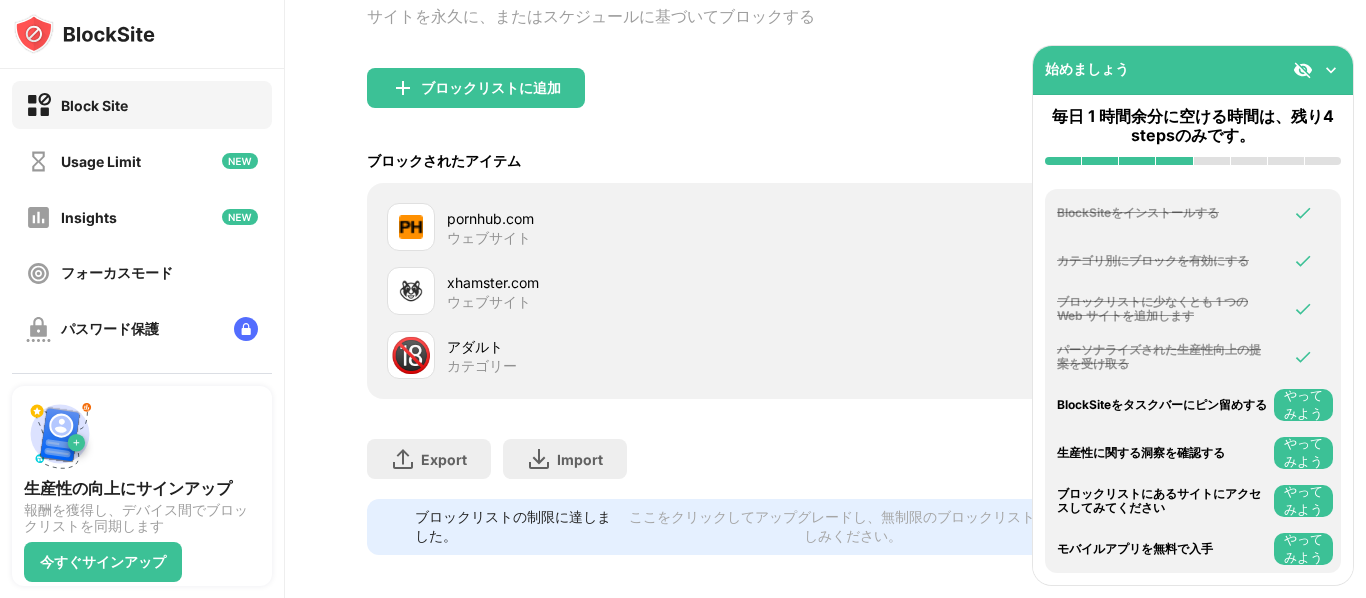 scroll, scrollTop: 366, scrollLeft: 0, axis: vertical 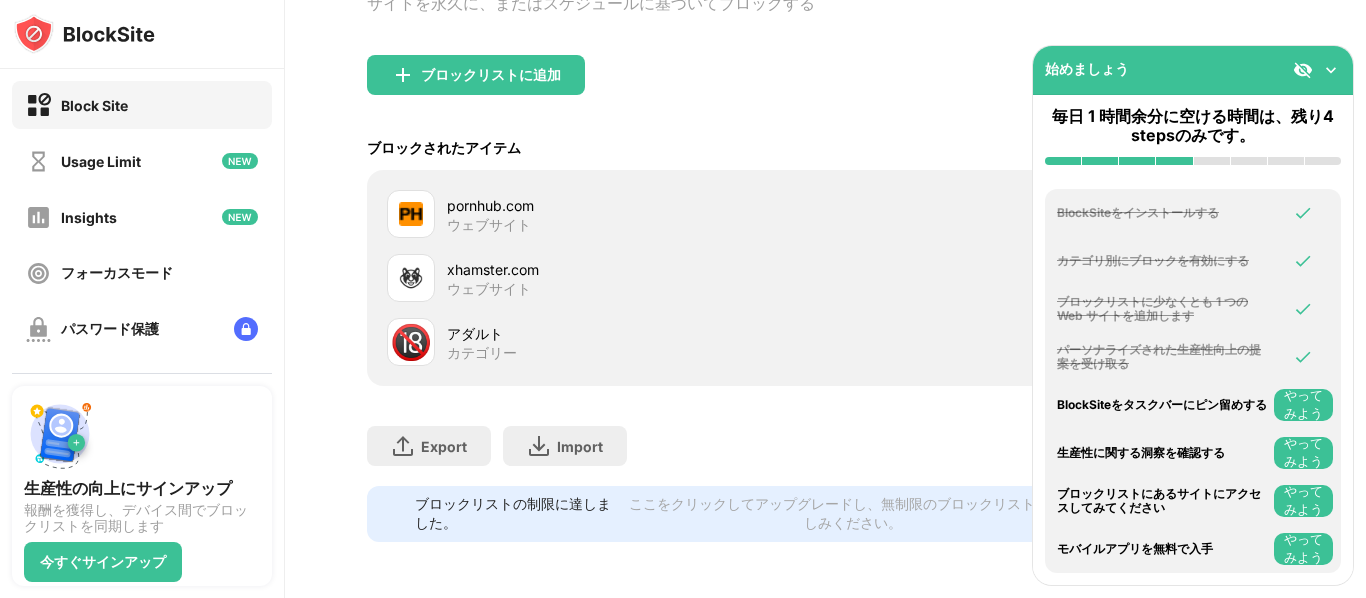 click at bounding box center (1331, 70) 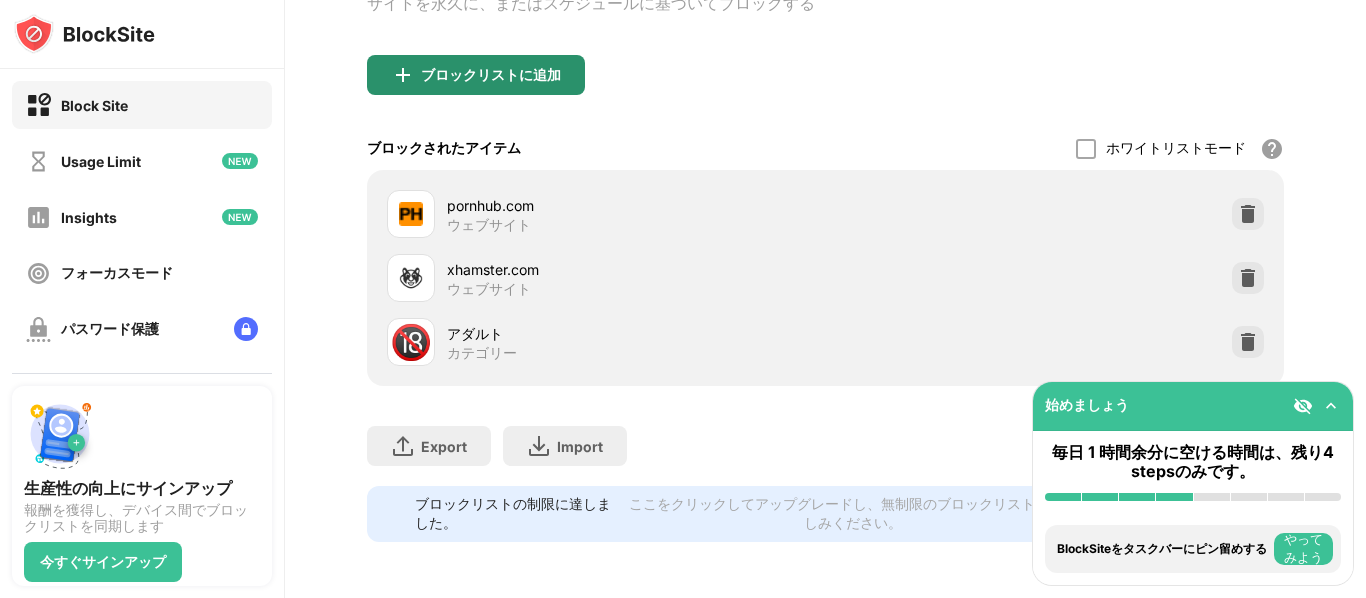 click on "ブロックリストに追加" at bounding box center [491, 75] 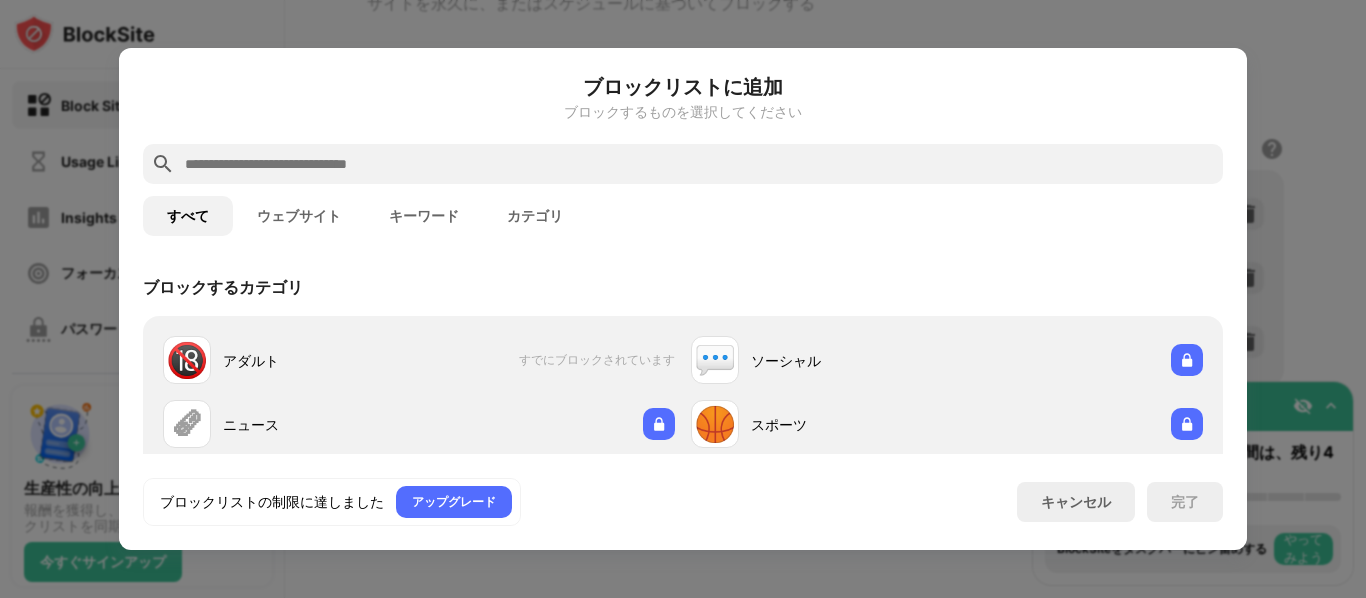 click at bounding box center [699, 164] 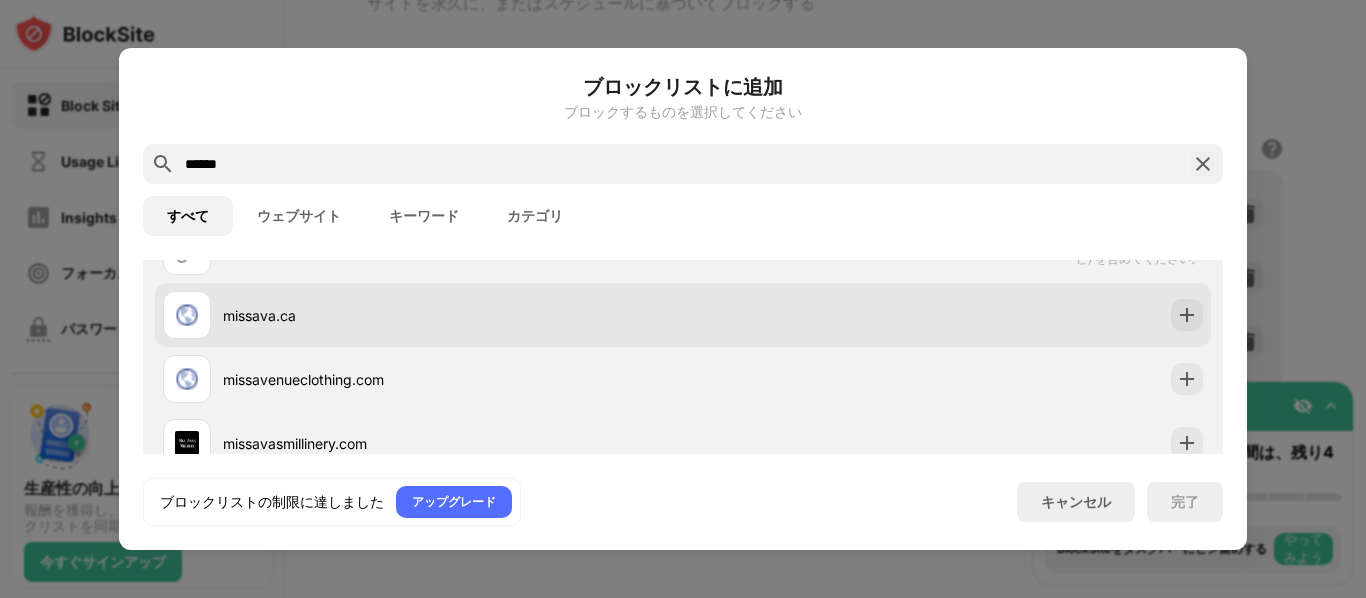 scroll, scrollTop: 0, scrollLeft: 0, axis: both 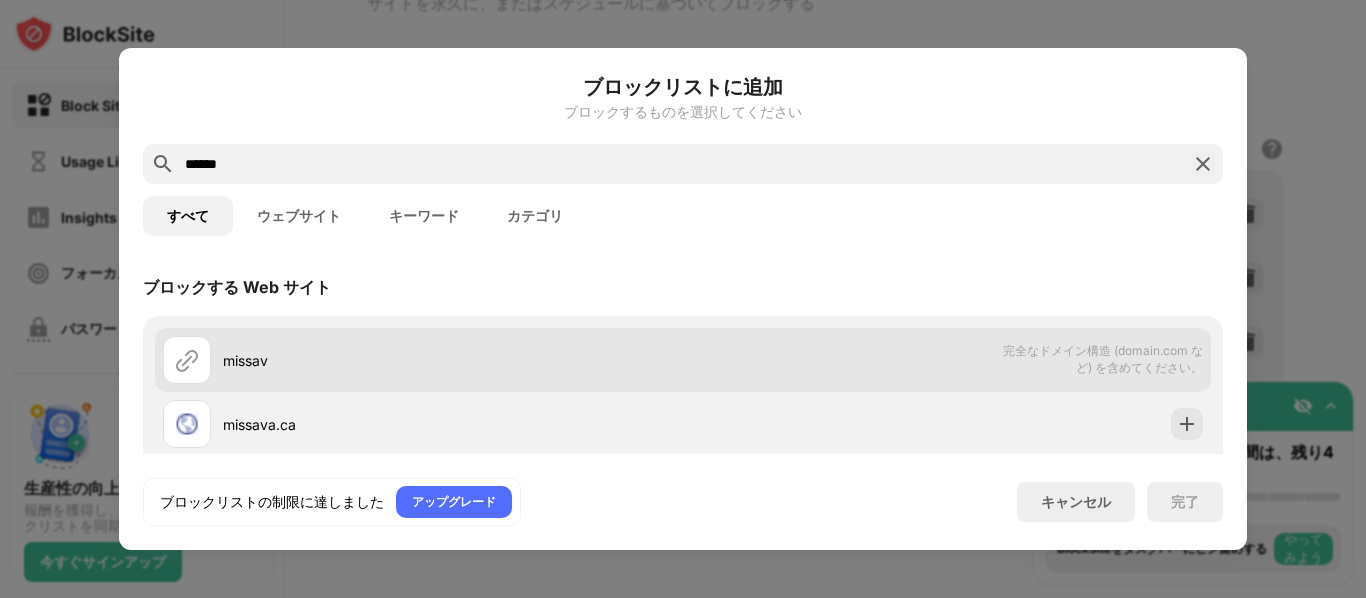 type on "******" 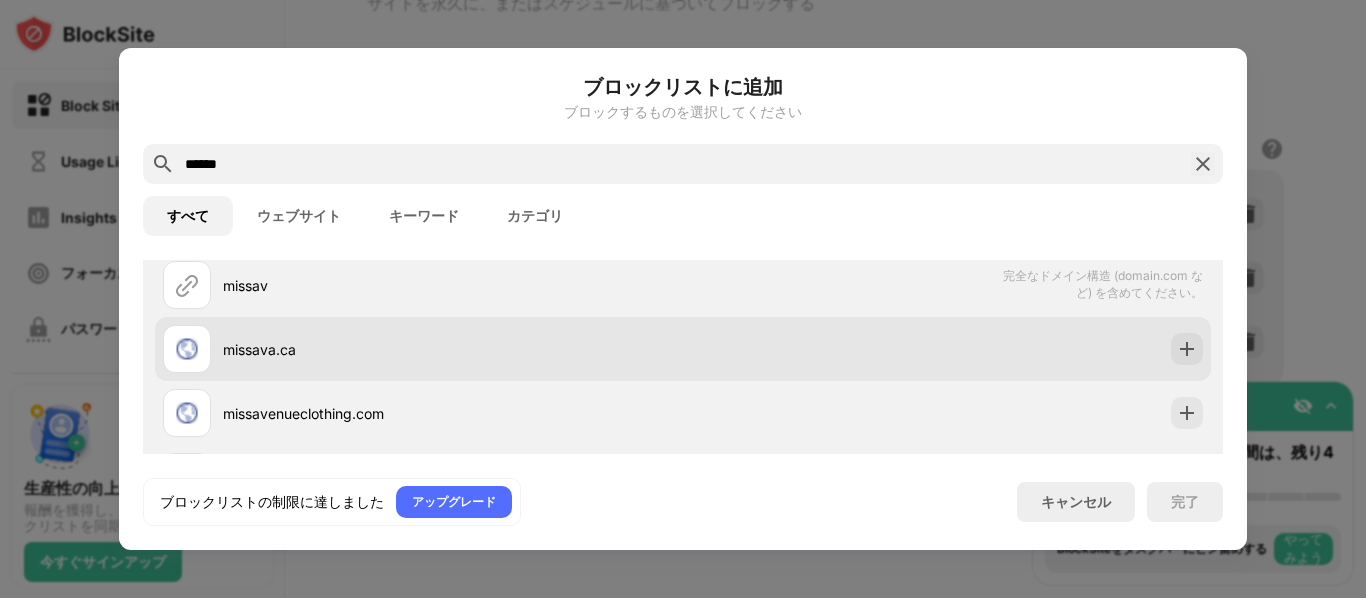 click on "missava.ca" at bounding box center [683, 349] 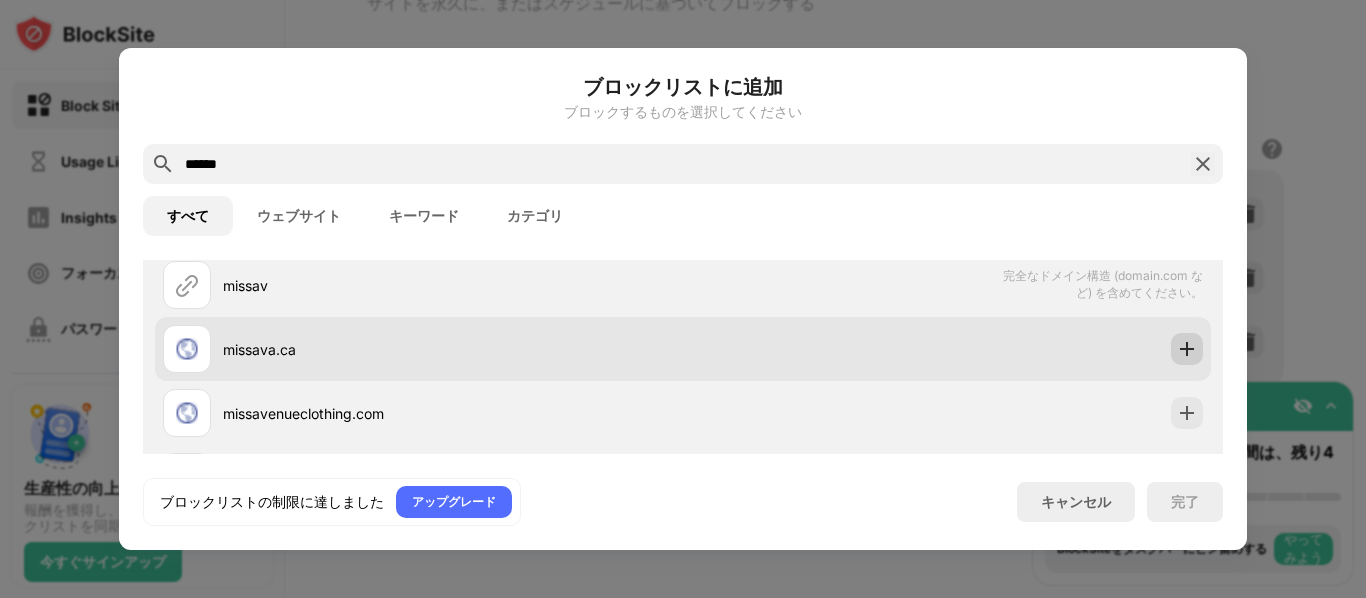 click at bounding box center [1187, 349] 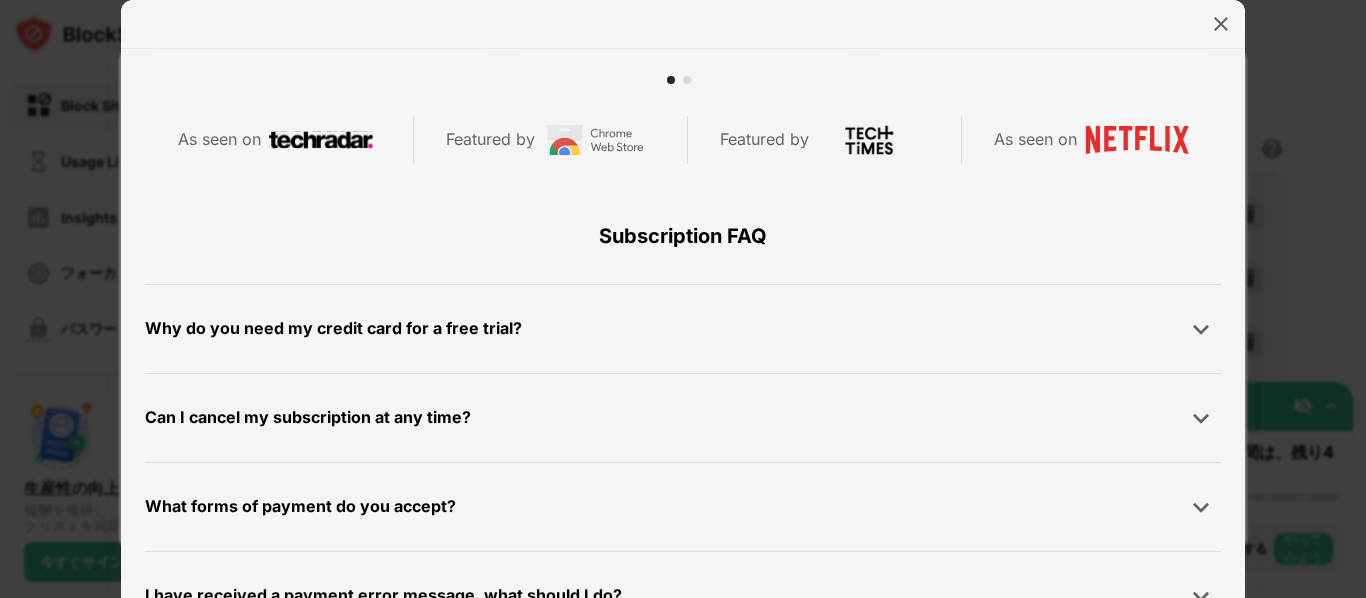 scroll, scrollTop: 952, scrollLeft: 0, axis: vertical 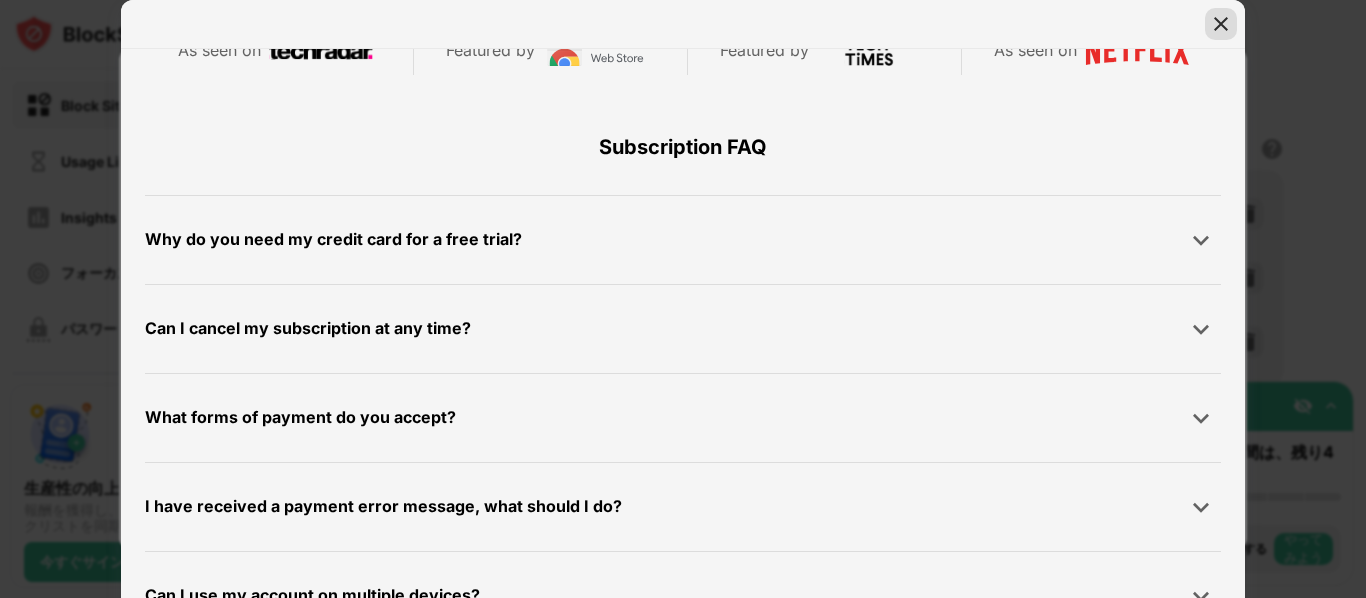 click at bounding box center [1221, 24] 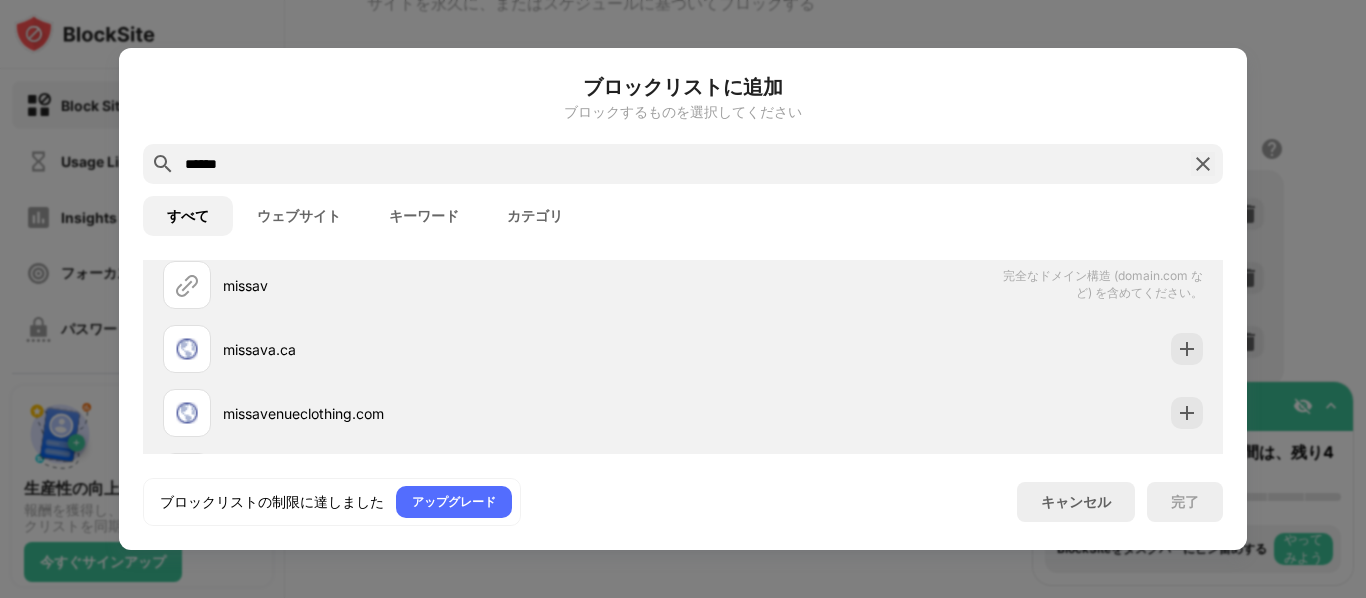 click at bounding box center (1203, 164) 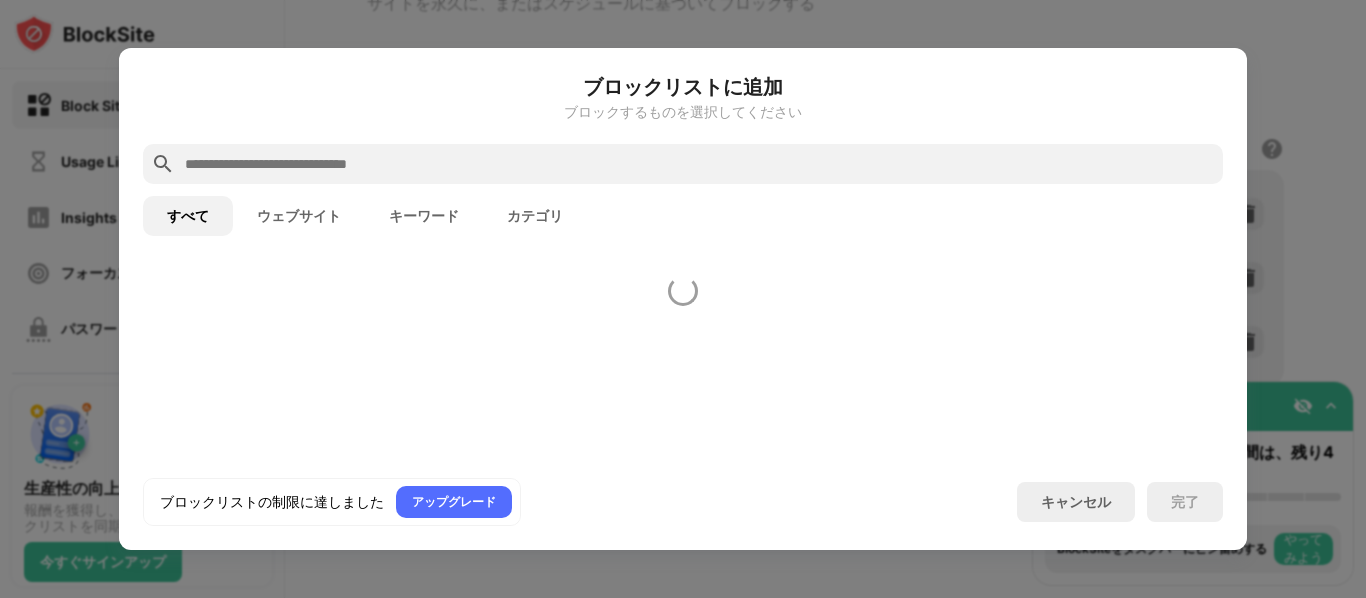 scroll, scrollTop: 0, scrollLeft: 0, axis: both 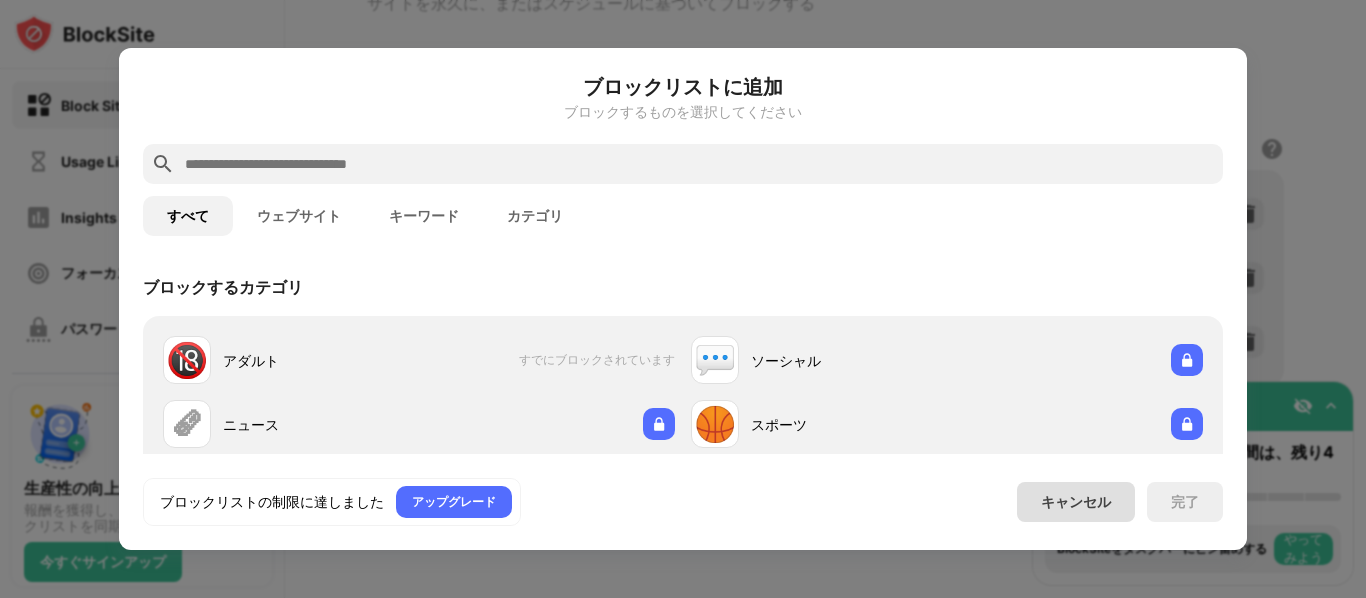 click on "キャンセル" at bounding box center (1076, 502) 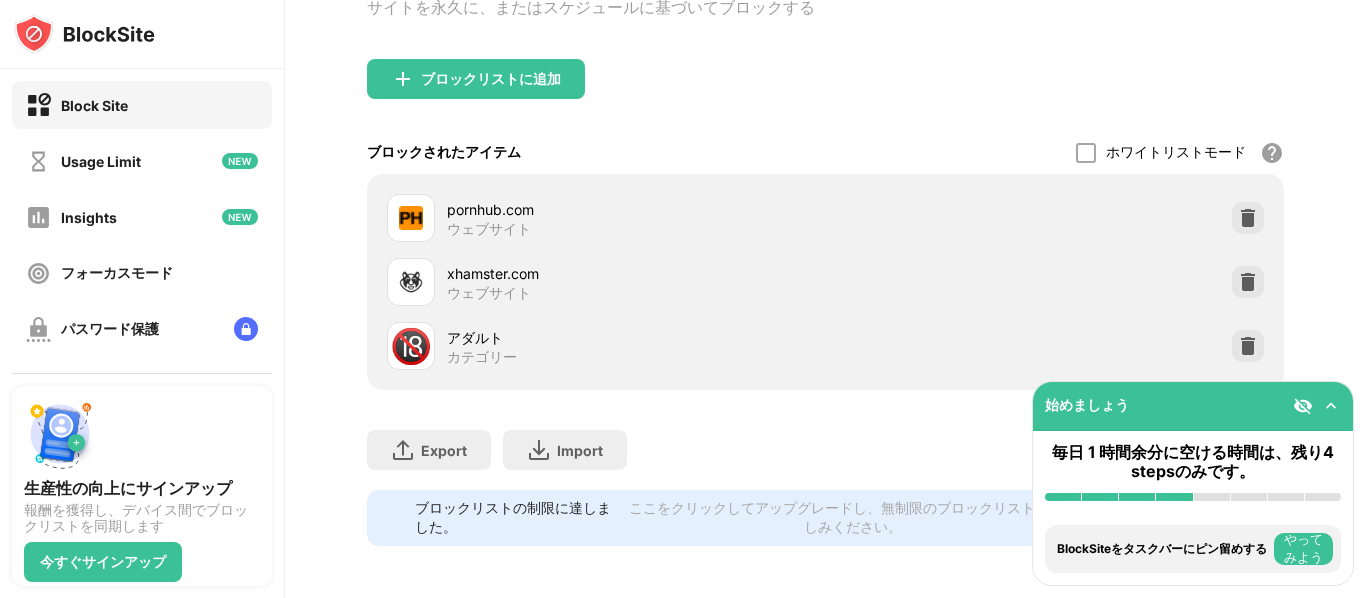 scroll, scrollTop: 0, scrollLeft: 0, axis: both 